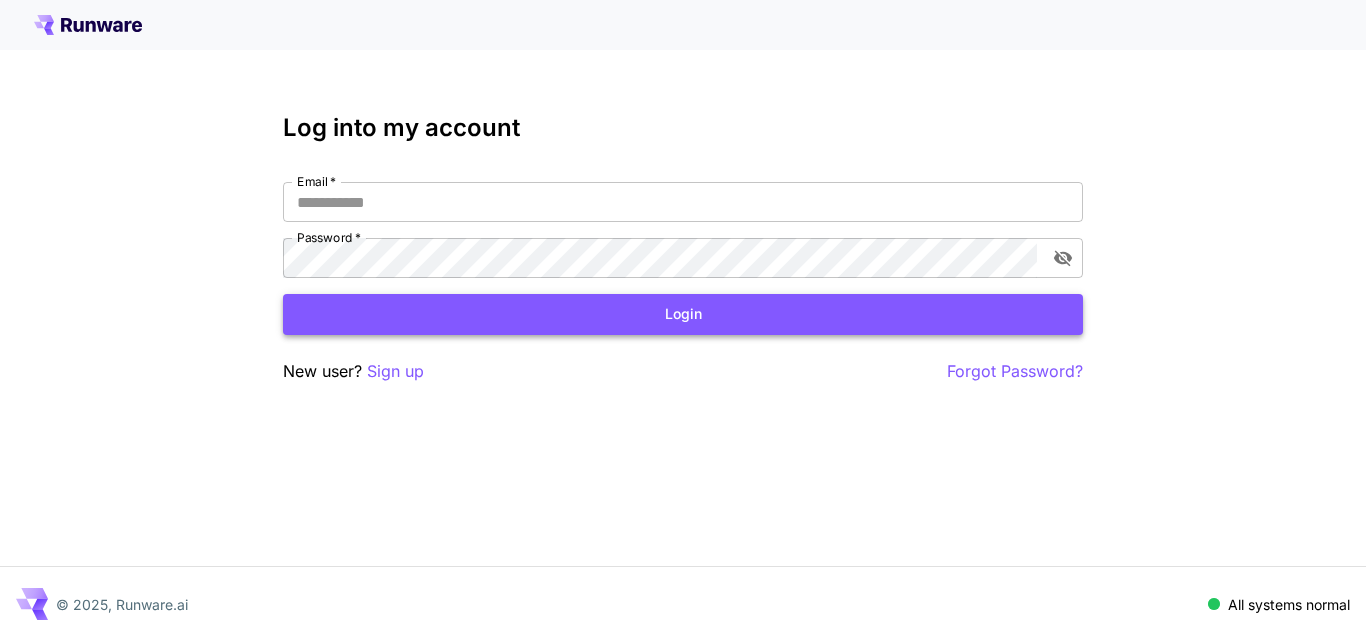 scroll, scrollTop: 0, scrollLeft: 0, axis: both 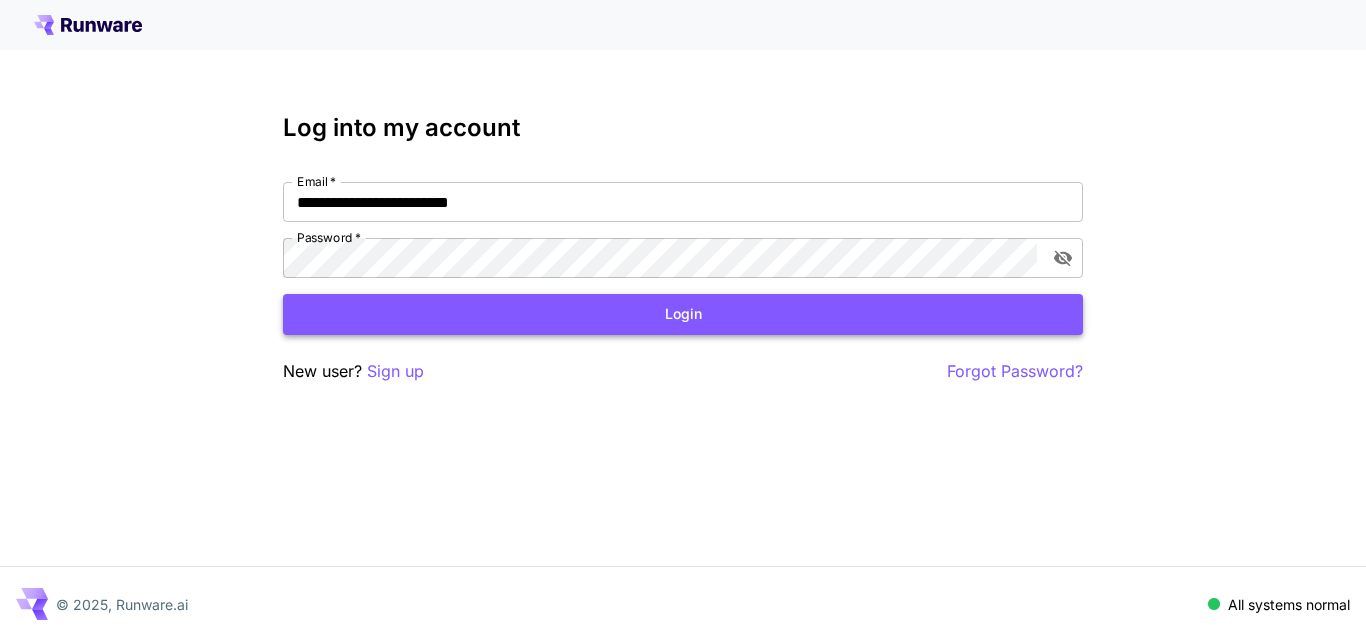 click on "Login" at bounding box center [683, 314] 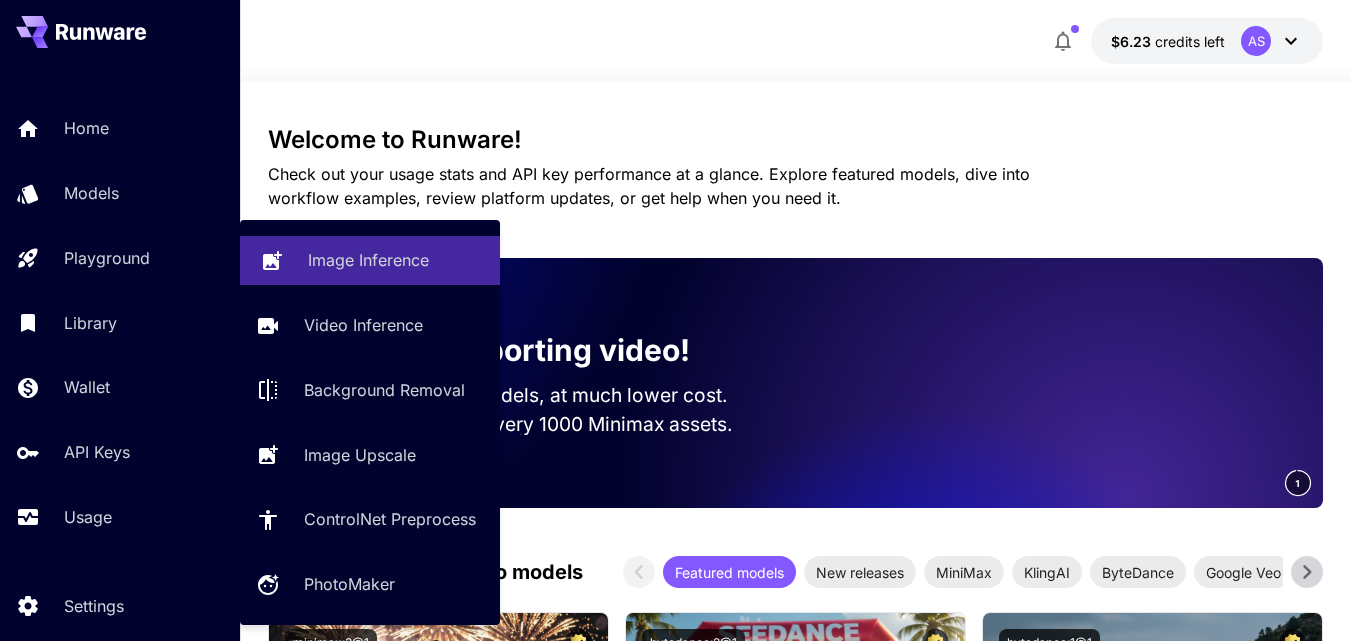 click on "Image Inference" at bounding box center [370, 260] 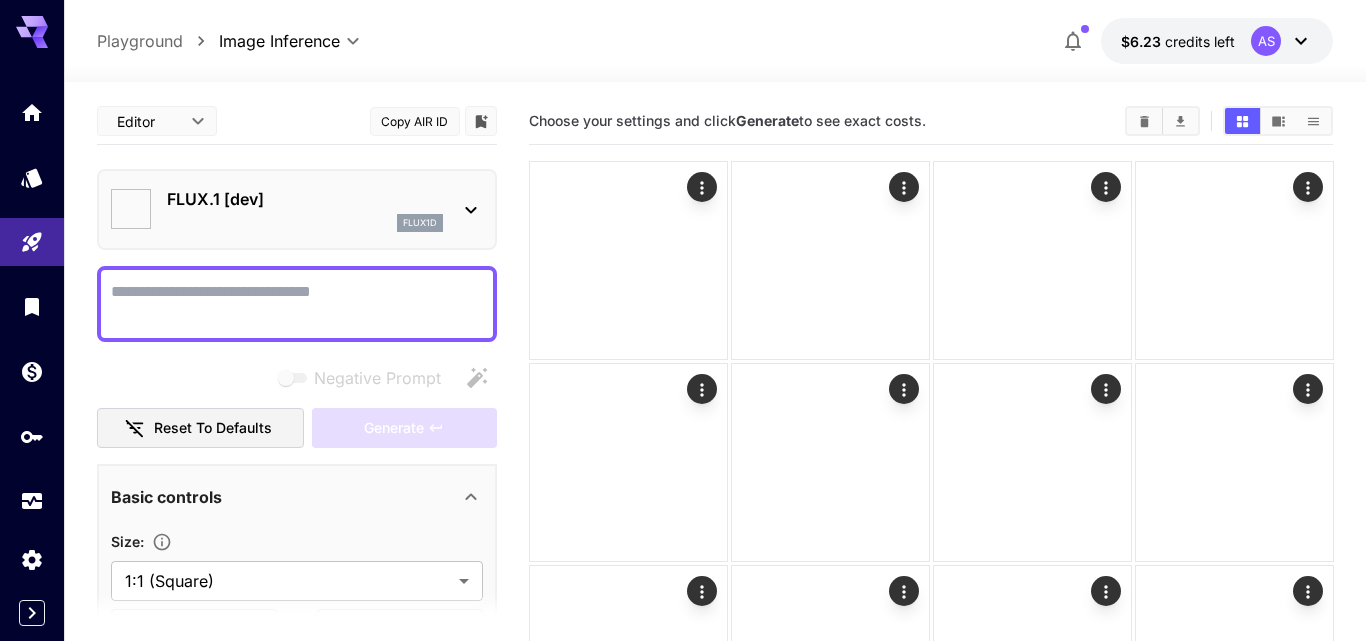 type on "**********" 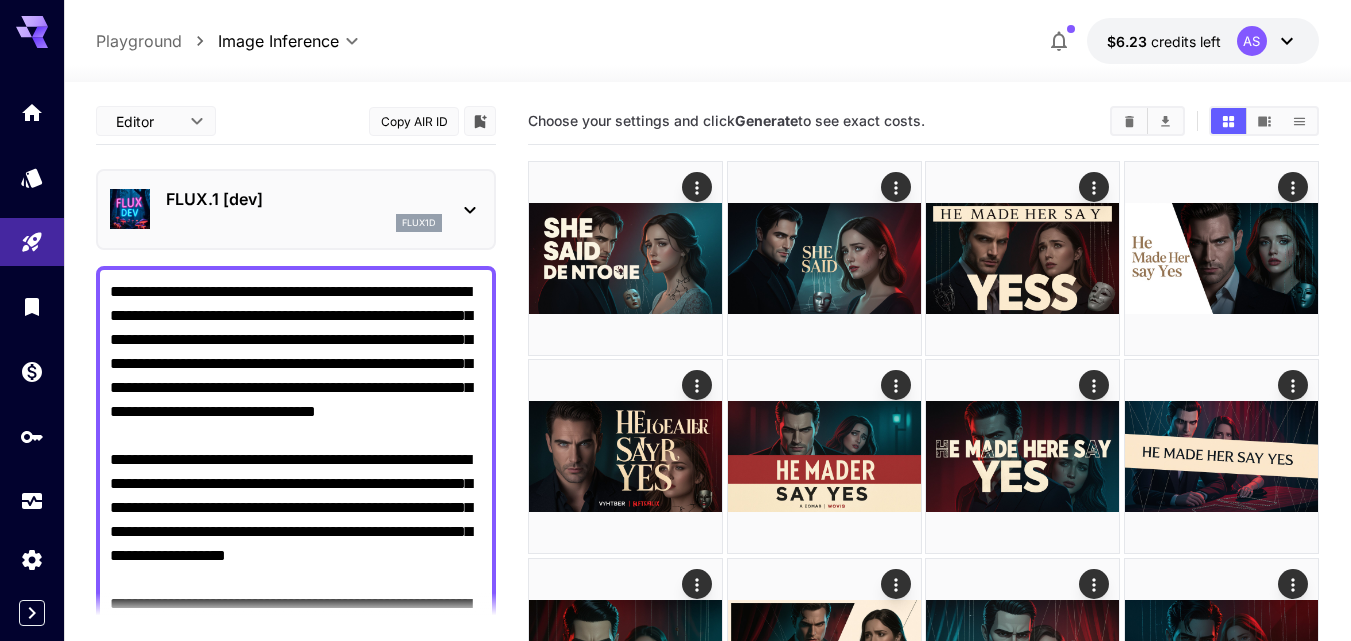 scroll, scrollTop: 2, scrollLeft: 0, axis: vertical 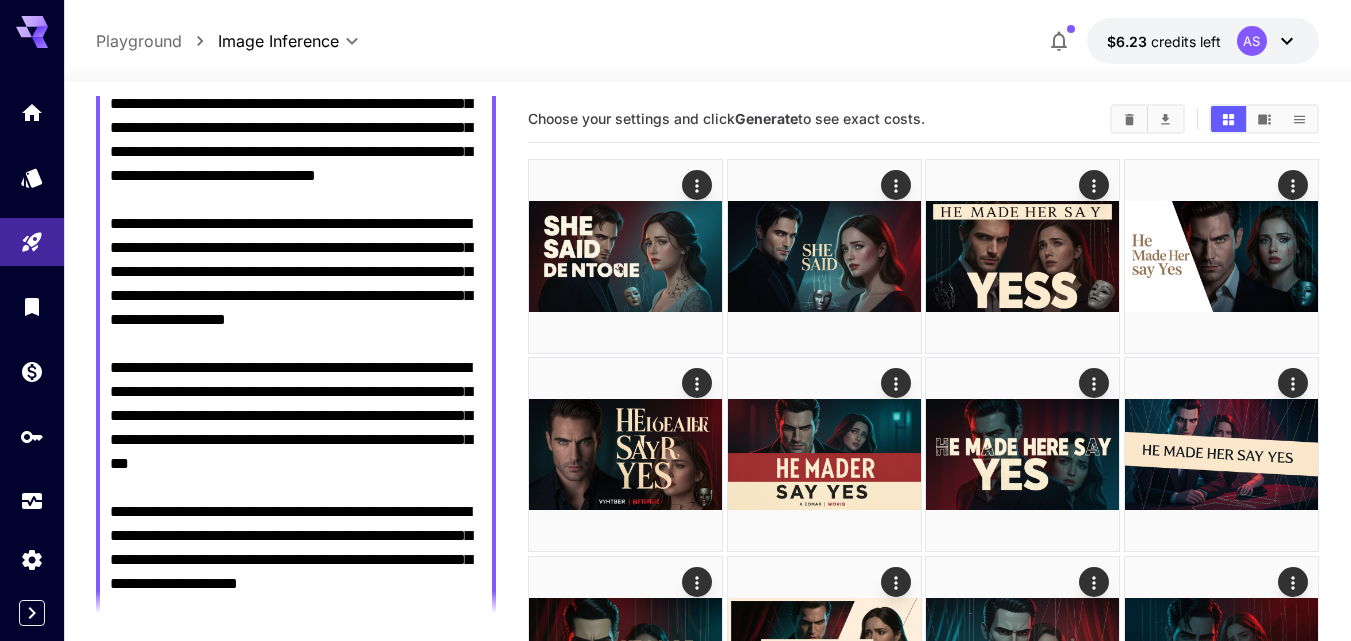 drag, startPoint x: 361, startPoint y: 405, endPoint x: 396, endPoint y: 515, distance: 115.43397 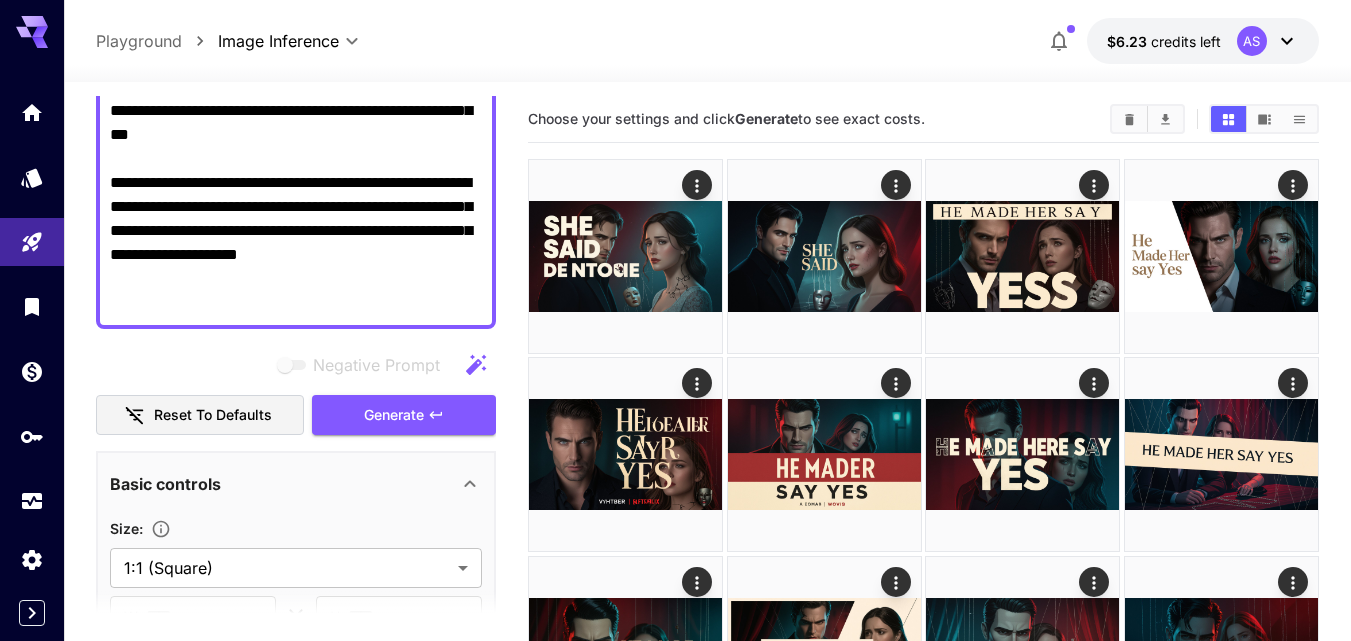 drag, startPoint x: 300, startPoint y: 376, endPoint x: 375, endPoint y: 635, distance: 269.6405 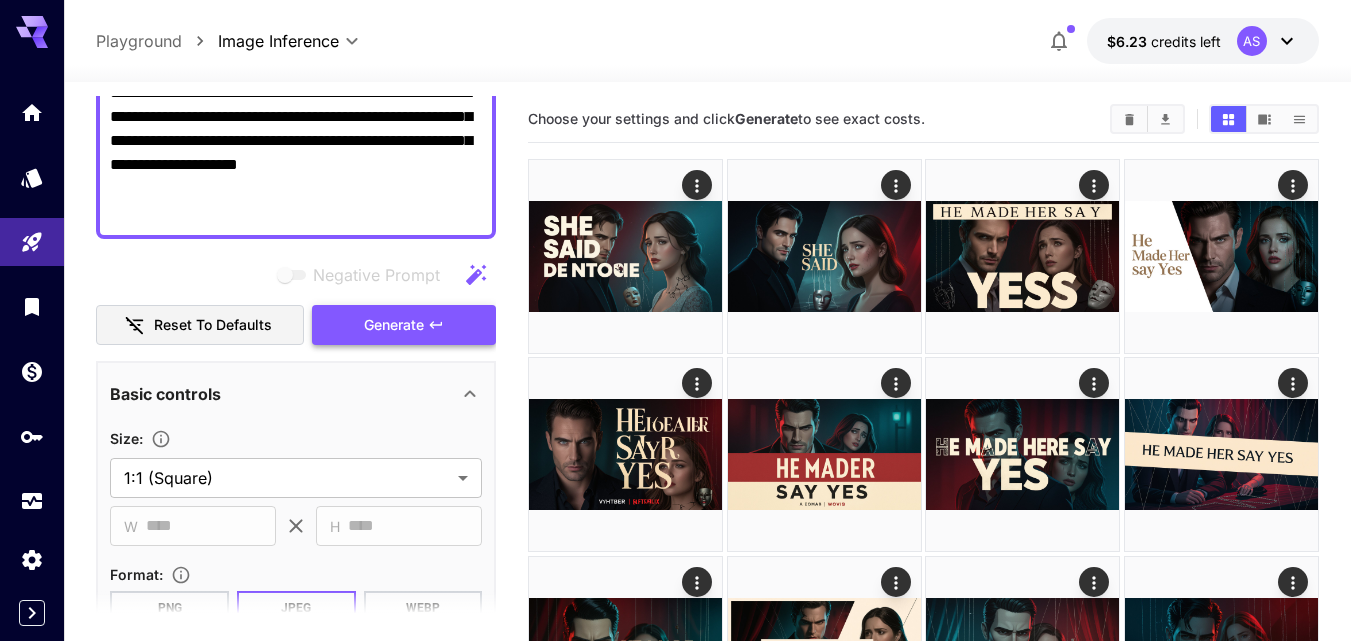 type on "**********" 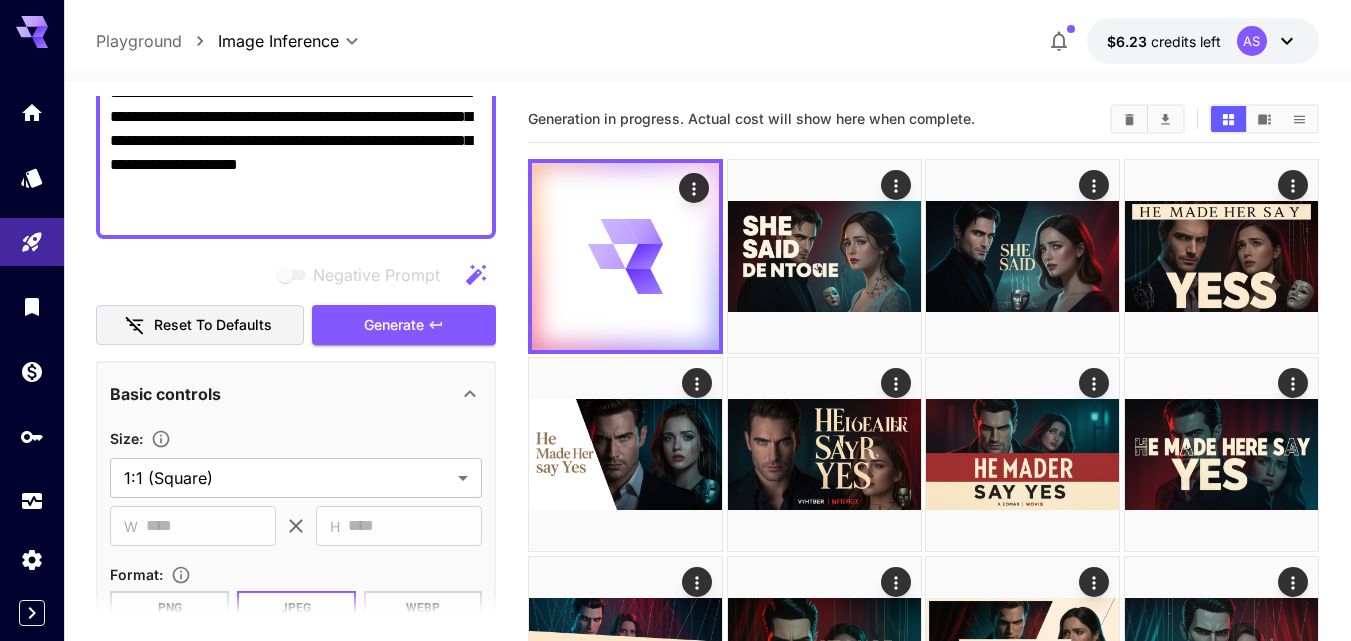 click on "Negative Prompt" at bounding box center (296, 275) 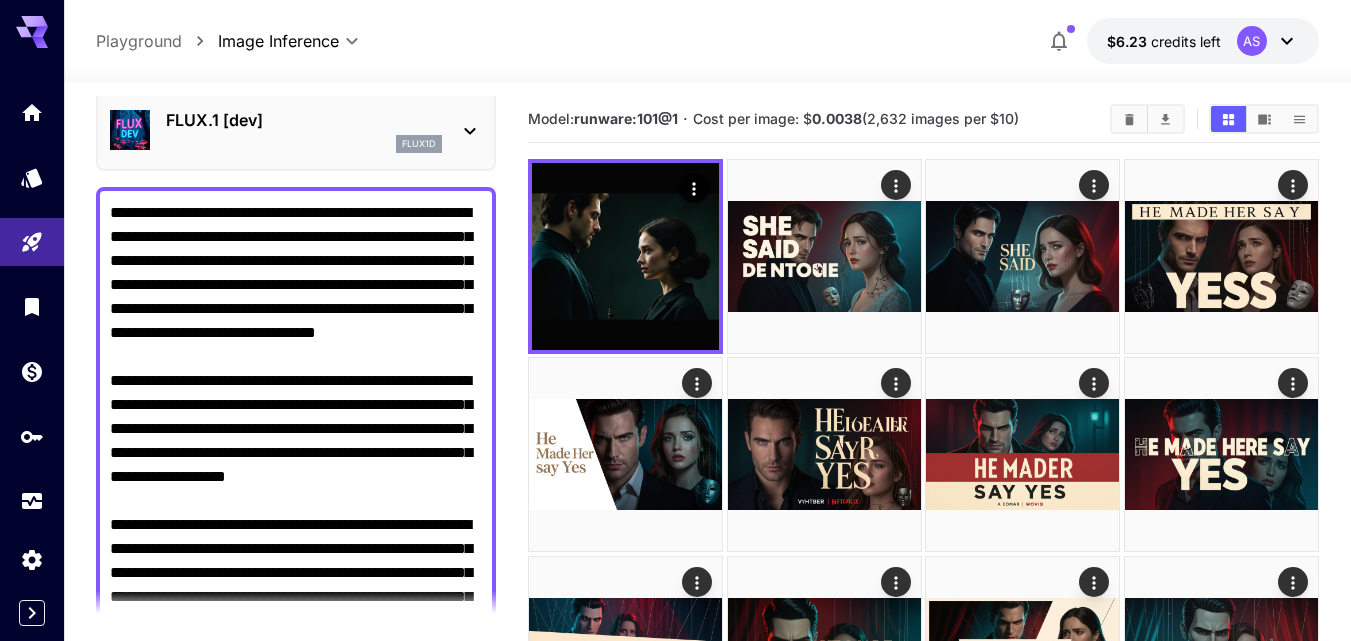 scroll, scrollTop: 70, scrollLeft: 0, axis: vertical 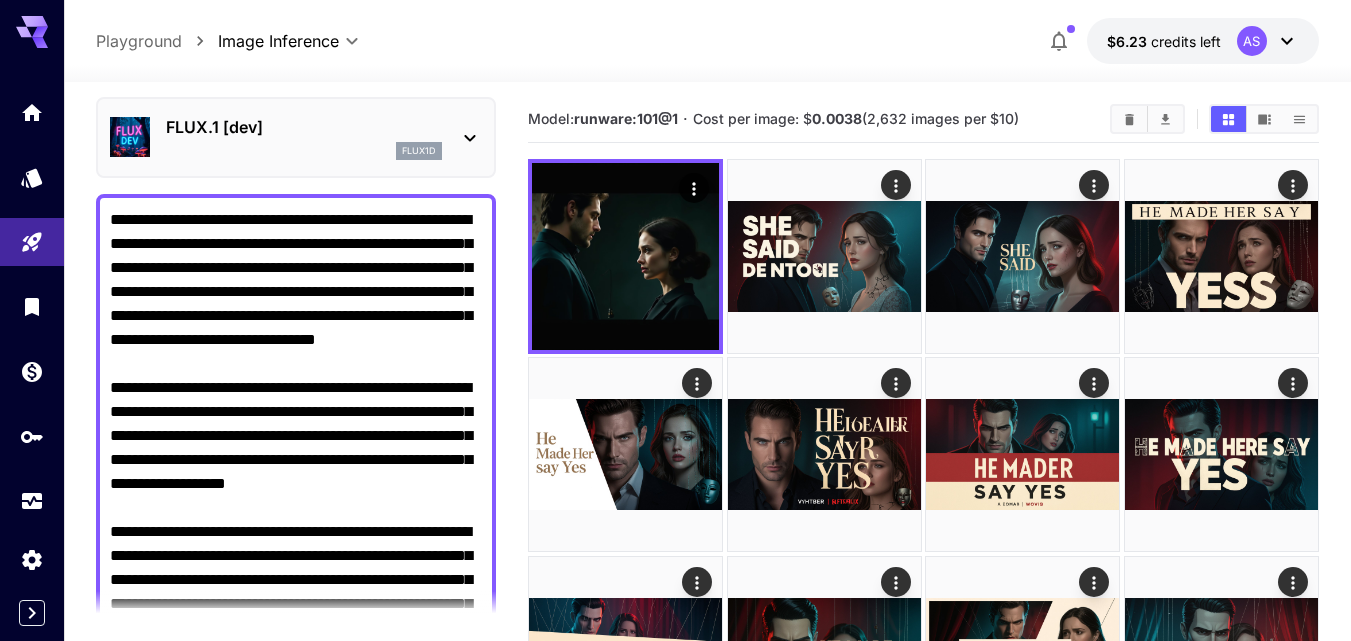 drag, startPoint x: 429, startPoint y: 215, endPoint x: 115, endPoint y: 222, distance: 314.078 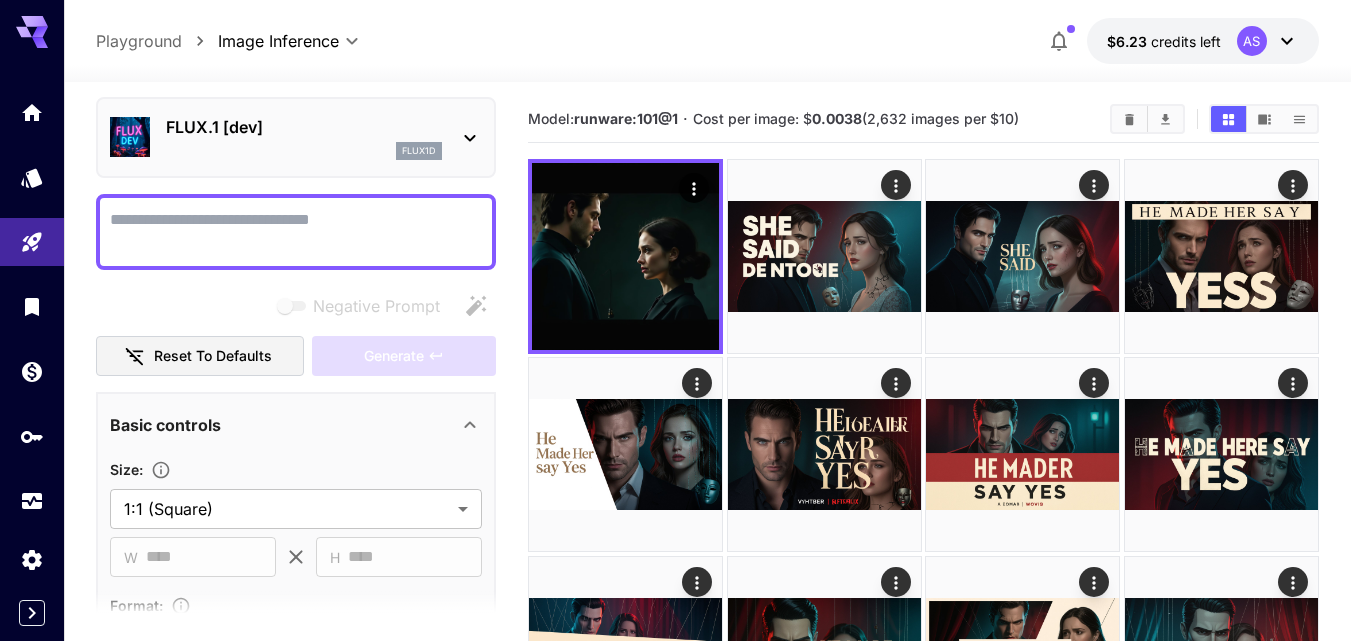 paste on "**********" 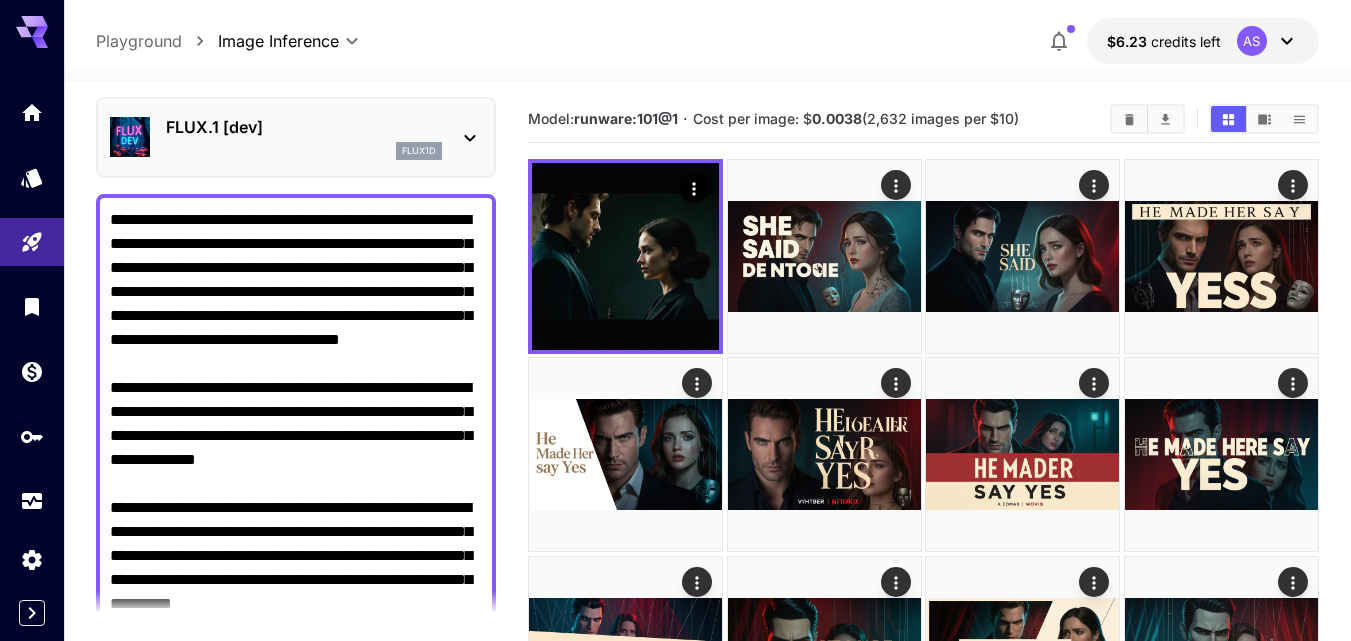 scroll, scrollTop: 234, scrollLeft: 0, axis: vertical 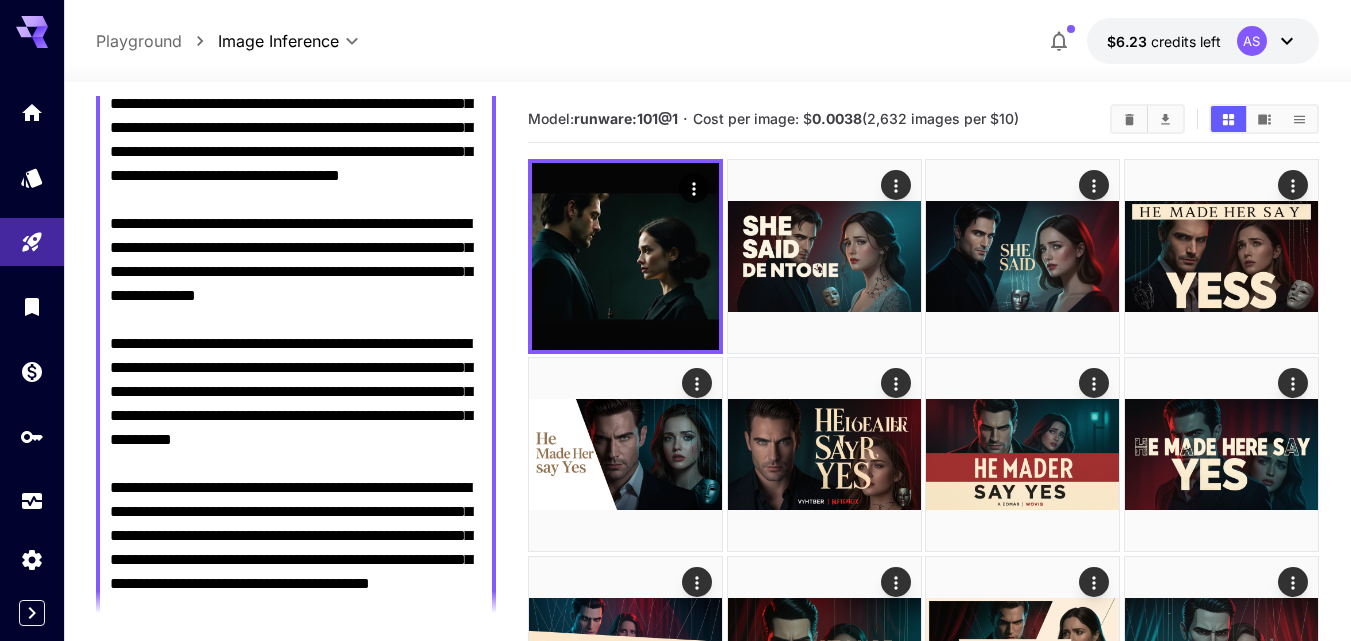 type on "**********" 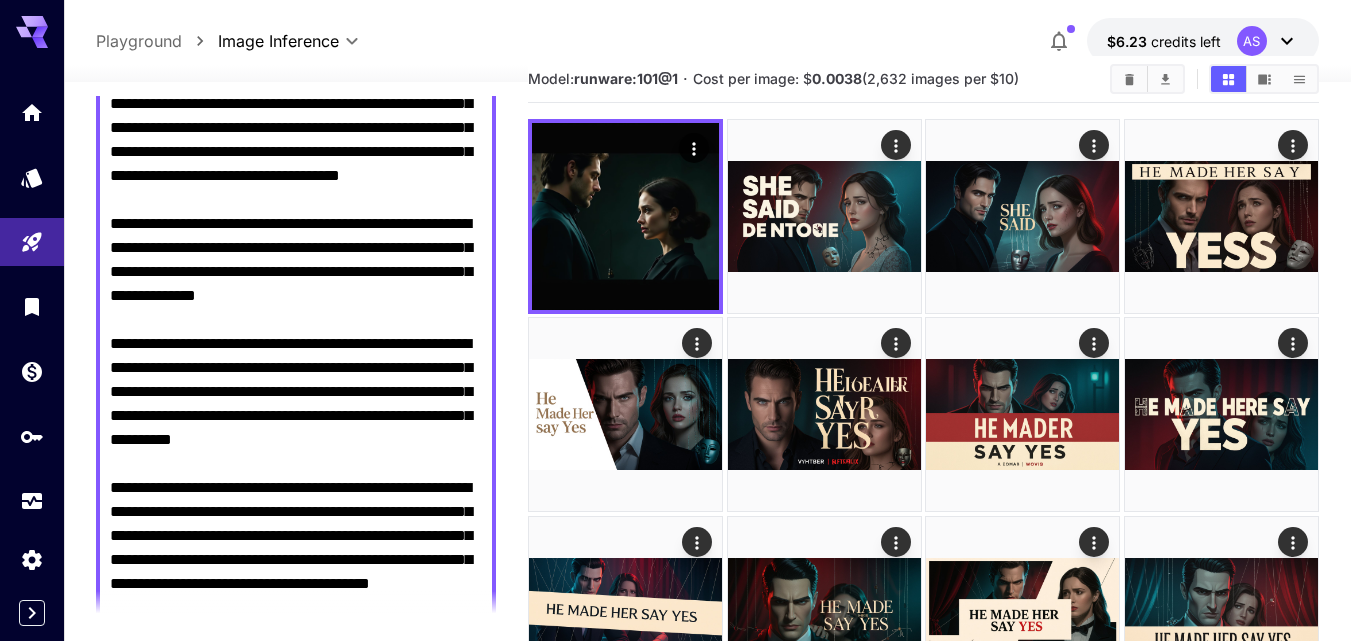click at bounding box center (707, 70) 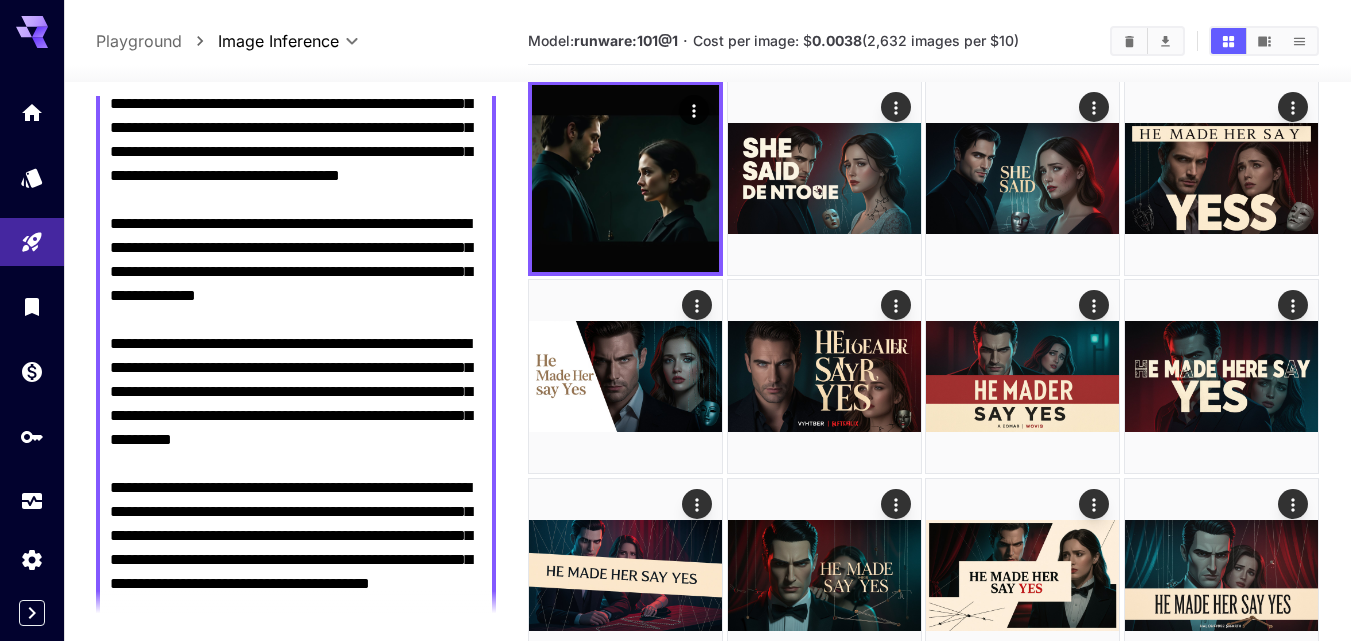 scroll, scrollTop: 82, scrollLeft: 0, axis: vertical 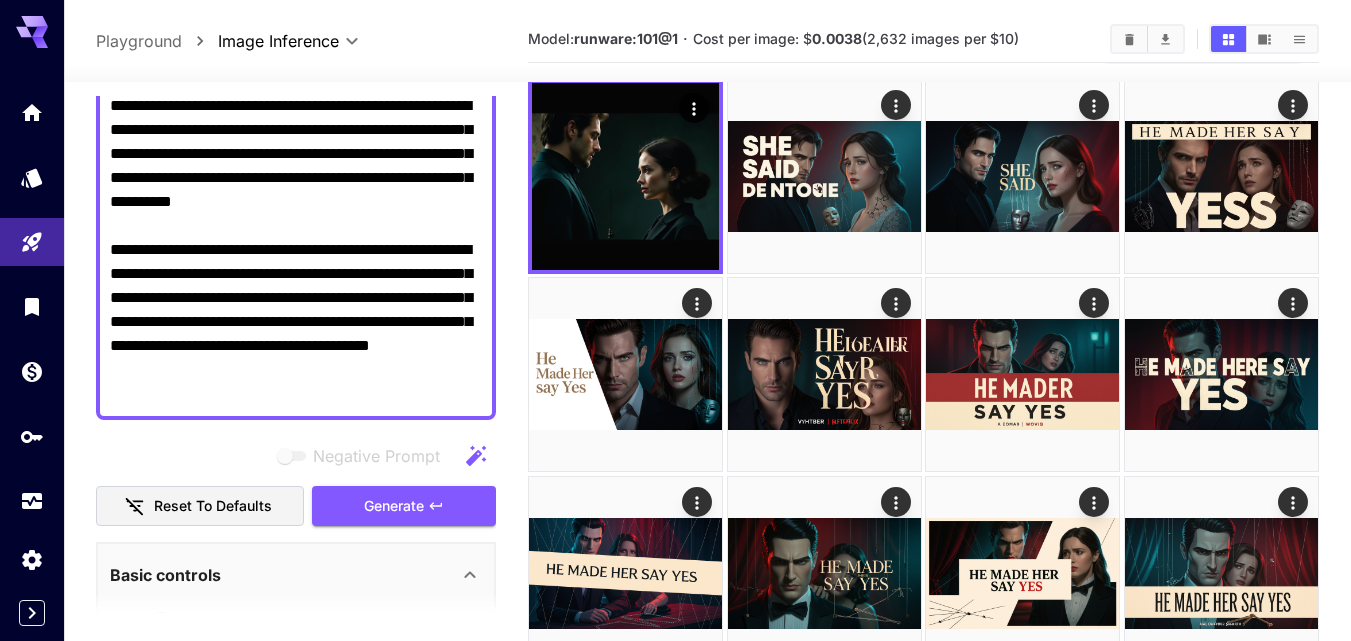 drag, startPoint x: 212, startPoint y: 116, endPoint x: 398, endPoint y: 626, distance: 542.8591 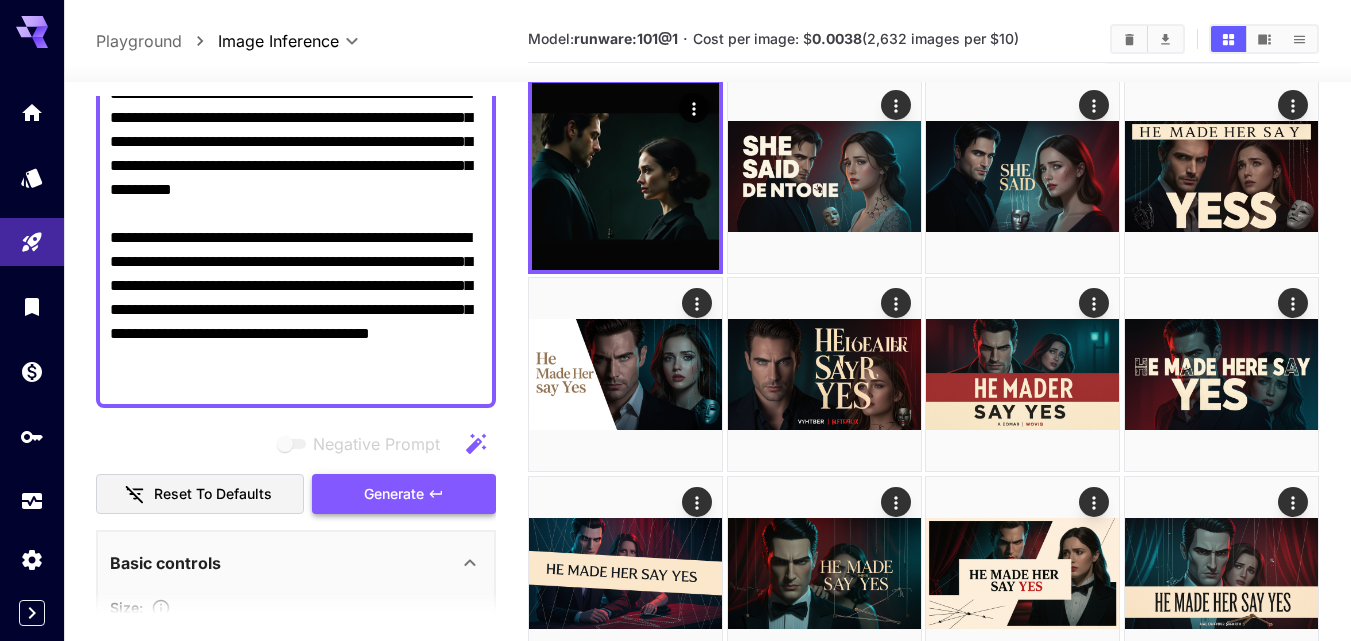 click on "Generate" at bounding box center (394, 494) 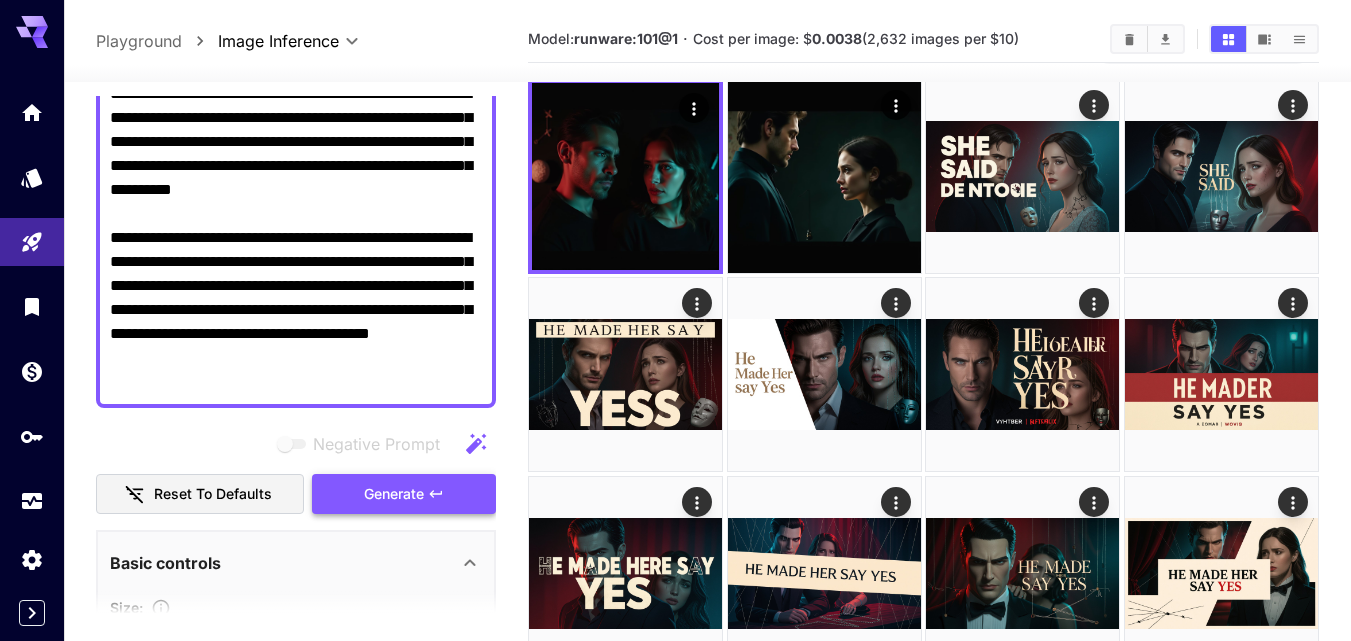 click on "Generate" at bounding box center (394, 494) 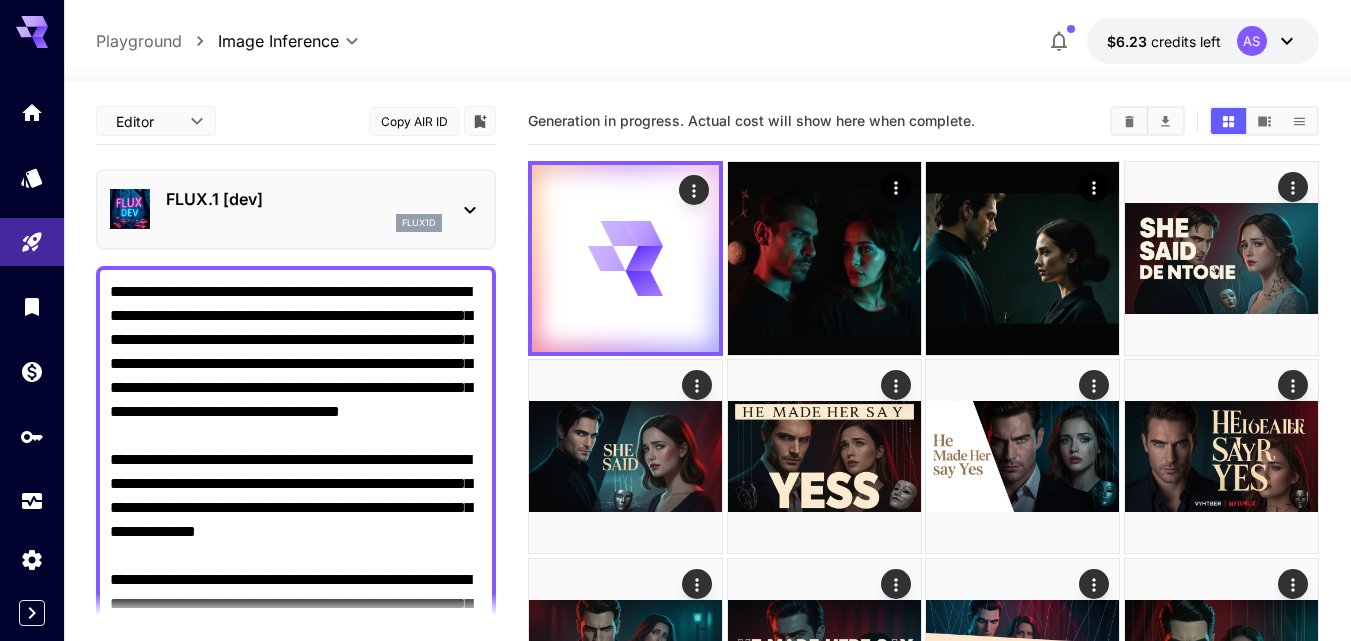scroll, scrollTop: 82, scrollLeft: 0, axis: vertical 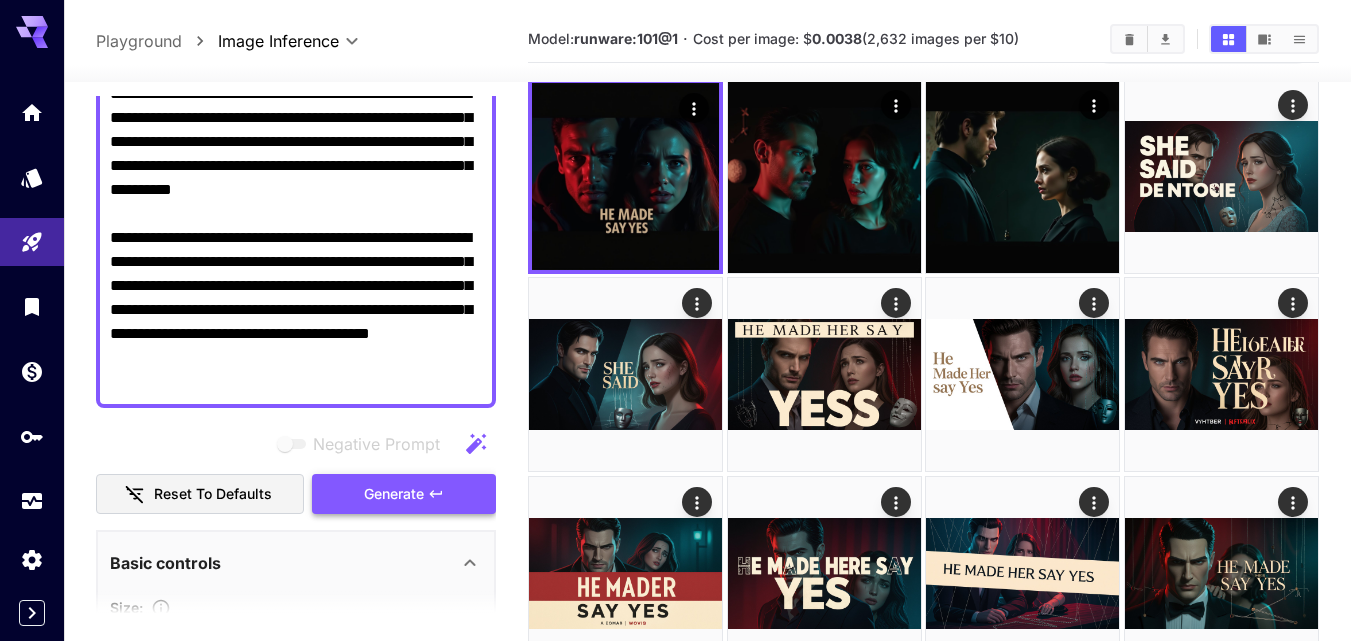 click on "Generate" at bounding box center [394, 494] 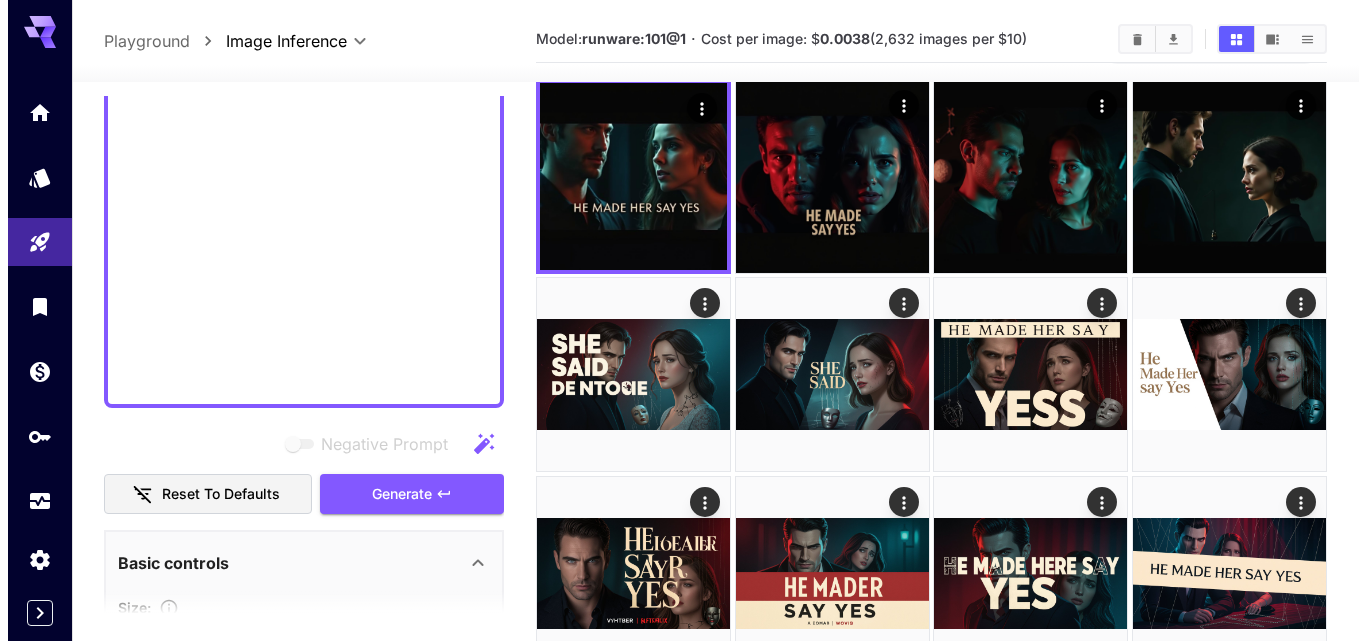 scroll, scrollTop: 100, scrollLeft: 0, axis: vertical 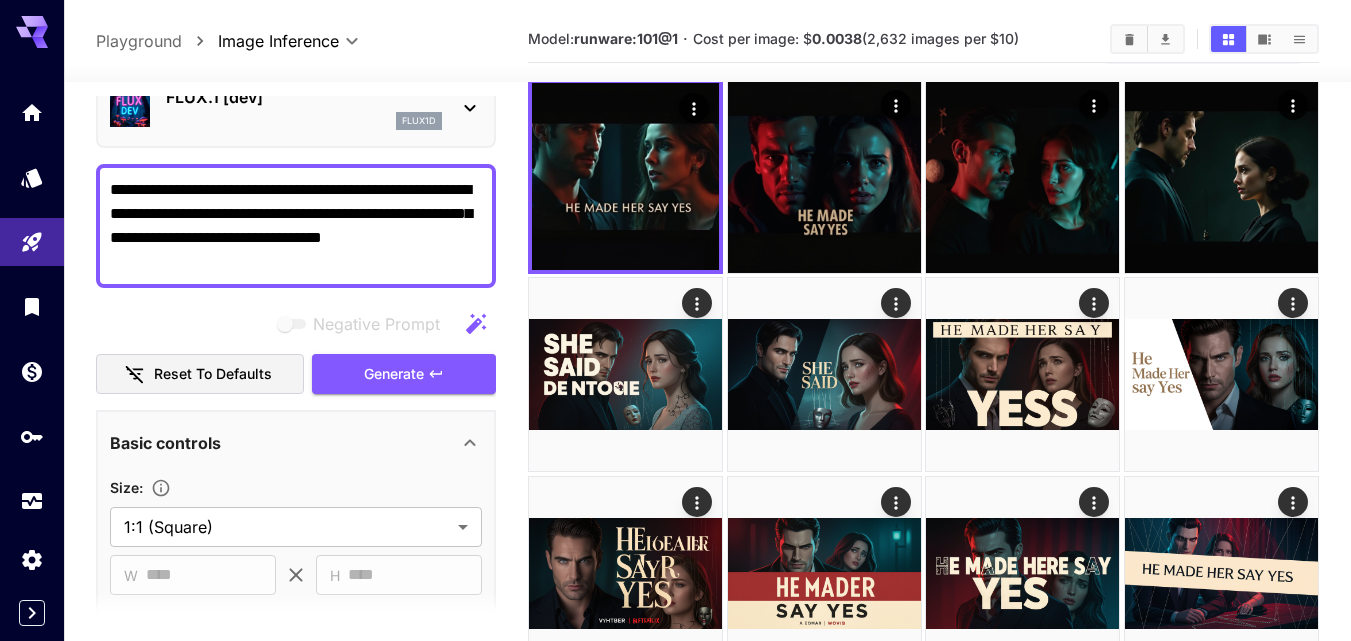 type on "**********" 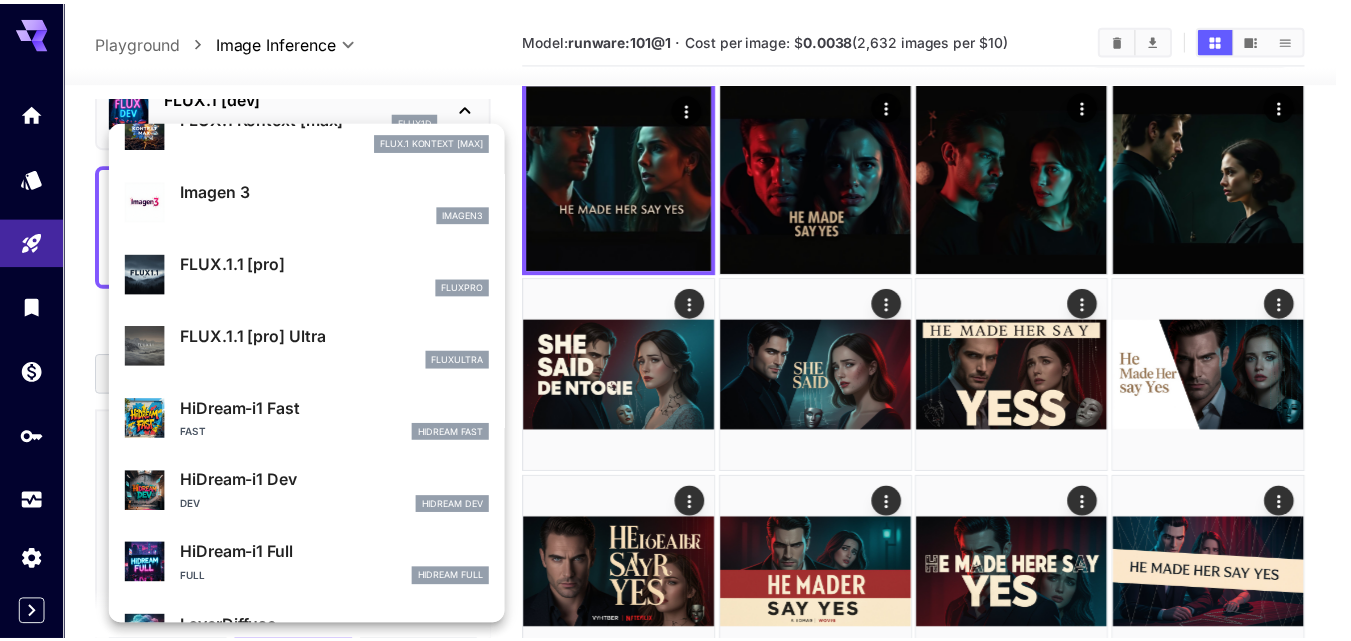 scroll, scrollTop: 1089, scrollLeft: 0, axis: vertical 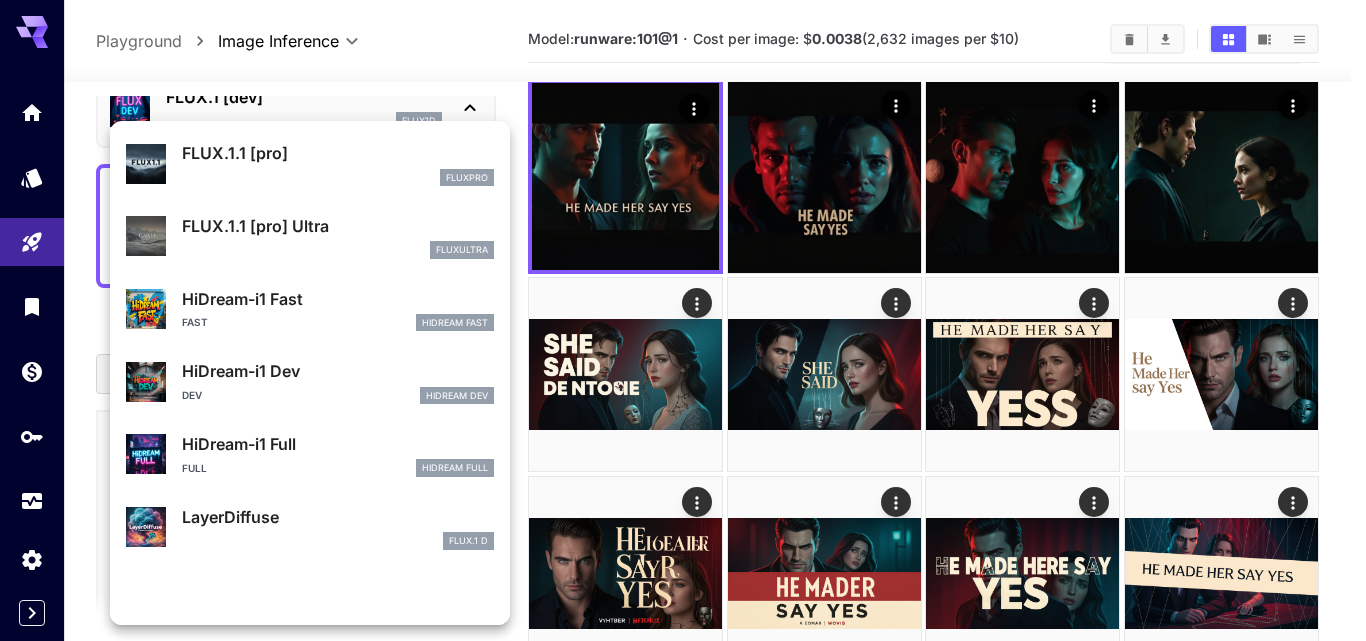 drag, startPoint x: 501, startPoint y: 194, endPoint x: 511, endPoint y: 421, distance: 227.22015 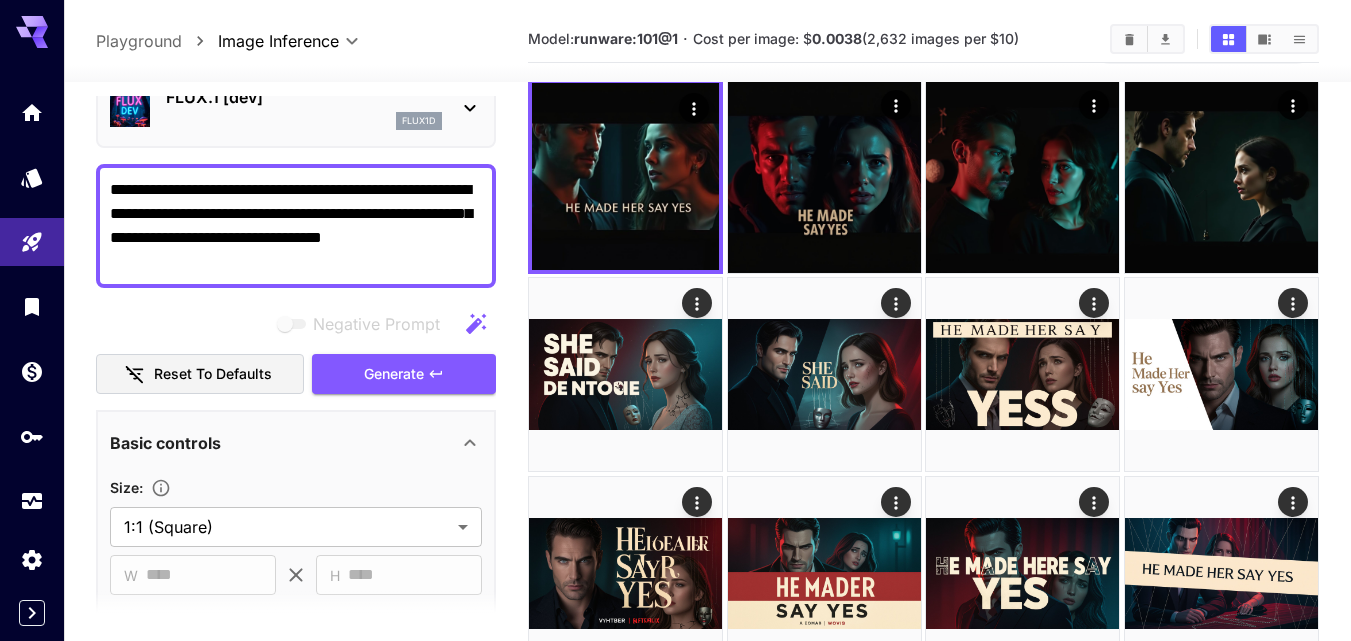 drag, startPoint x: 401, startPoint y: 266, endPoint x: 102, endPoint y: 199, distance: 306.41476 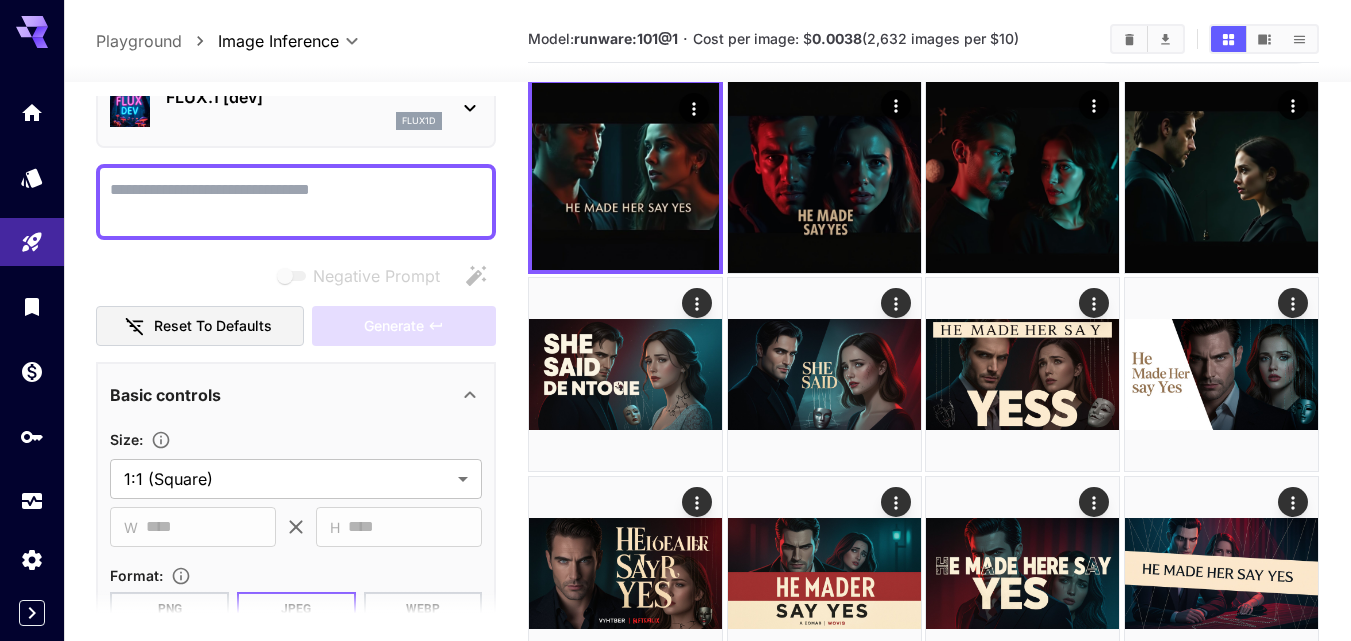 paste on "**********" 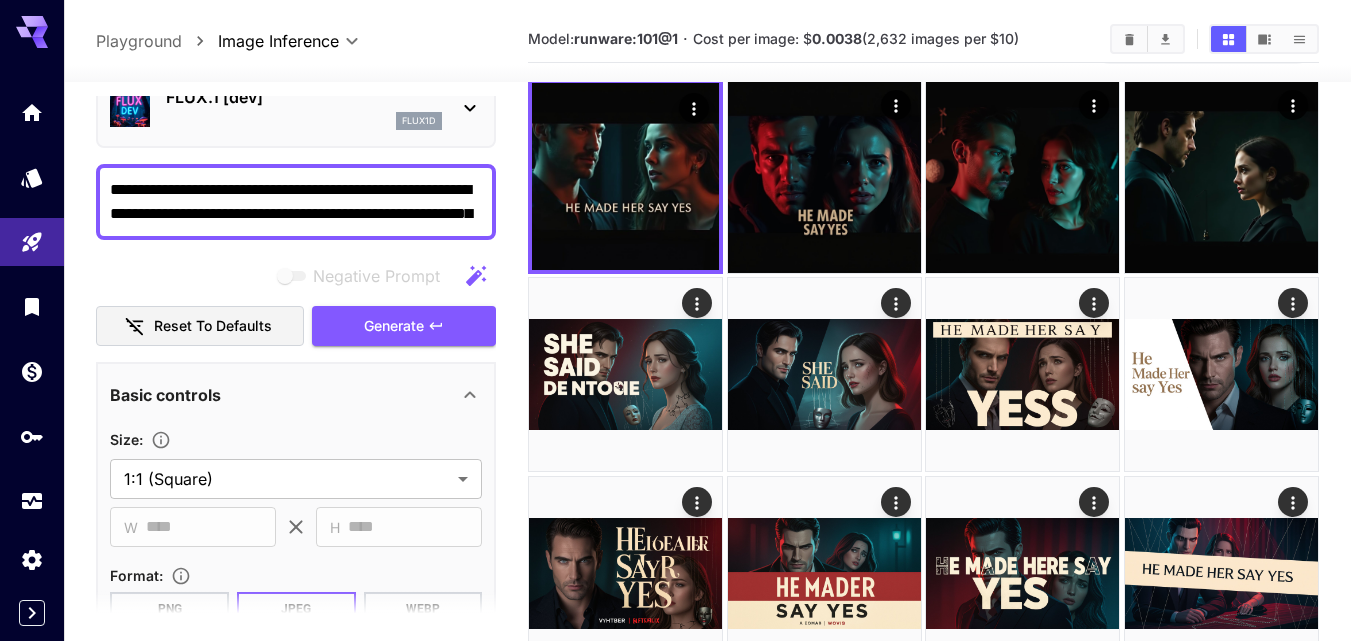 scroll, scrollTop: 186, scrollLeft: 0, axis: vertical 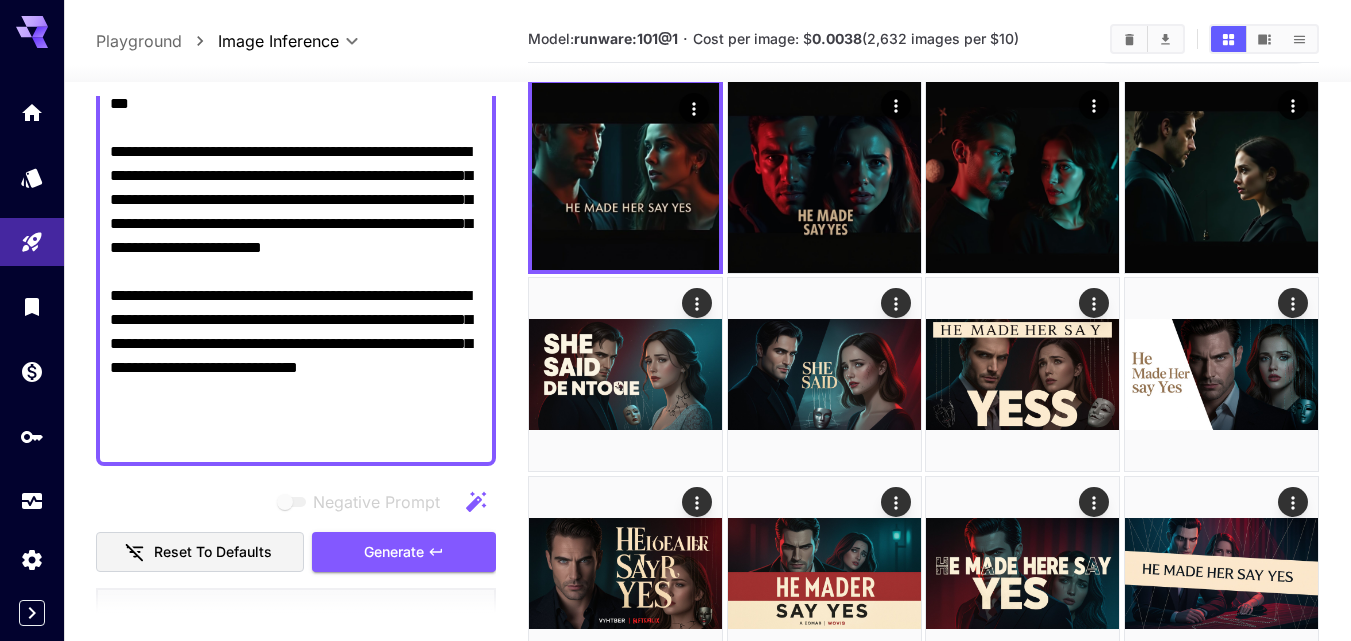 drag, startPoint x: 219, startPoint y: 277, endPoint x: 317, endPoint y: 629, distance: 365.38745 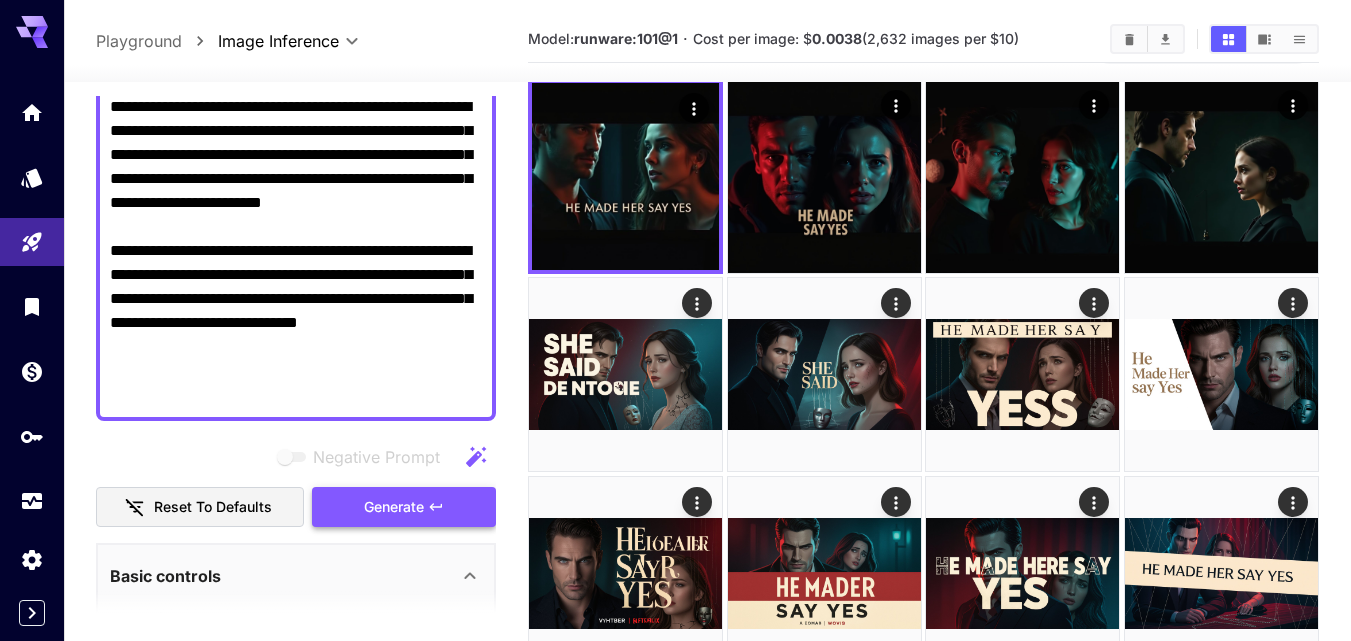 type on "**********" 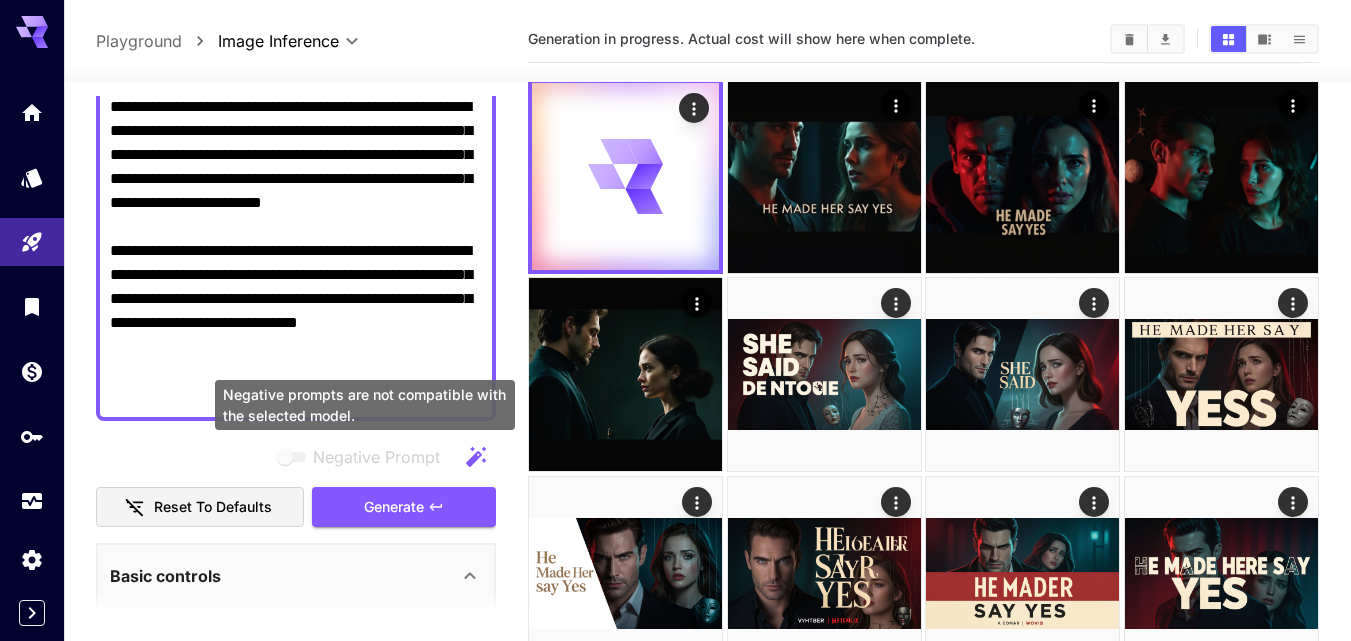 click on "Negative Prompt" at bounding box center [296, 457] 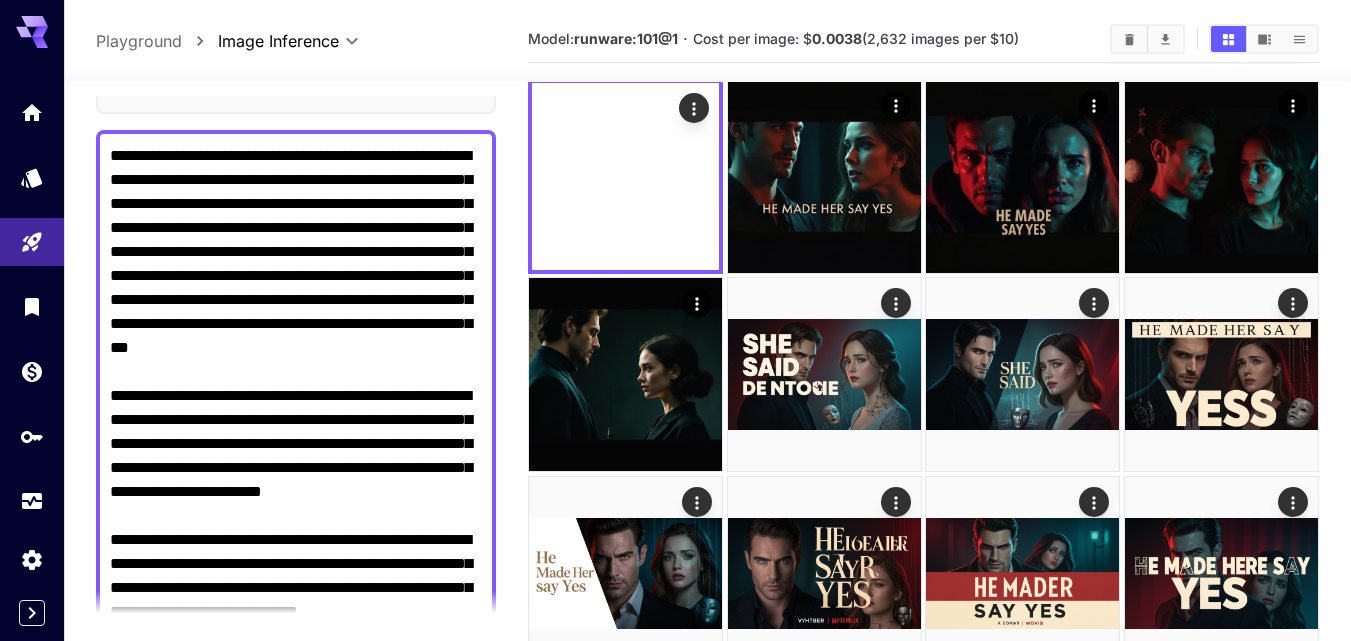scroll, scrollTop: 0, scrollLeft: 0, axis: both 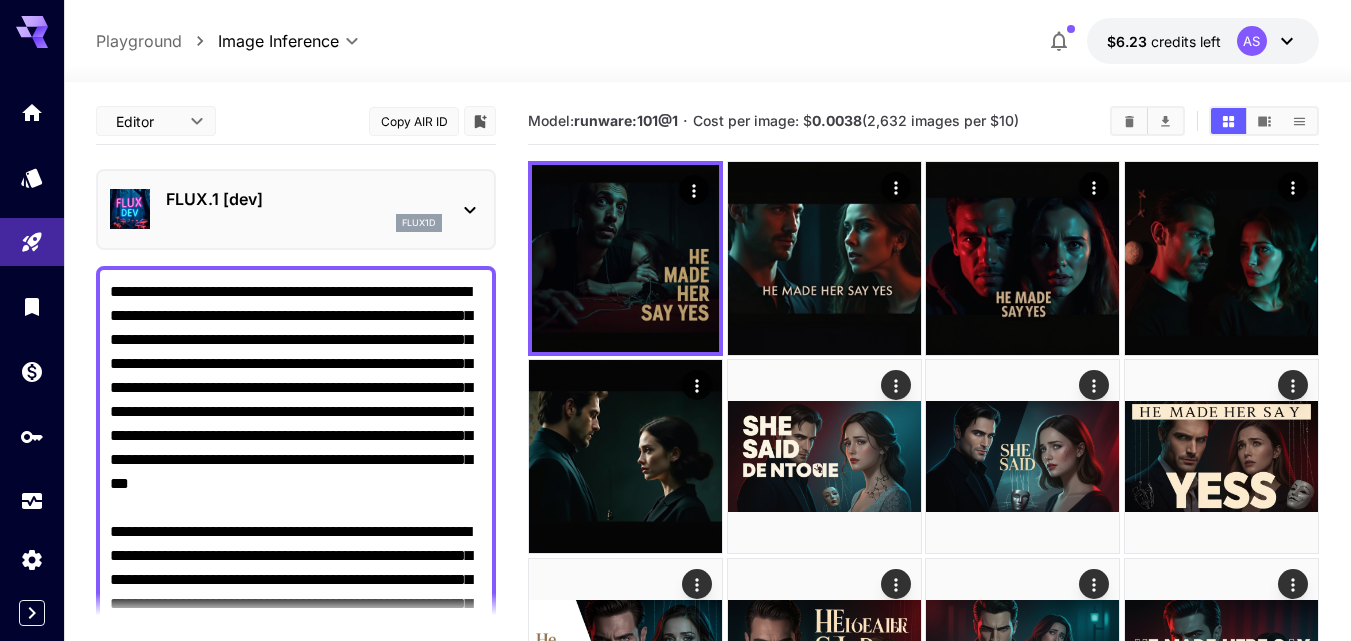 click 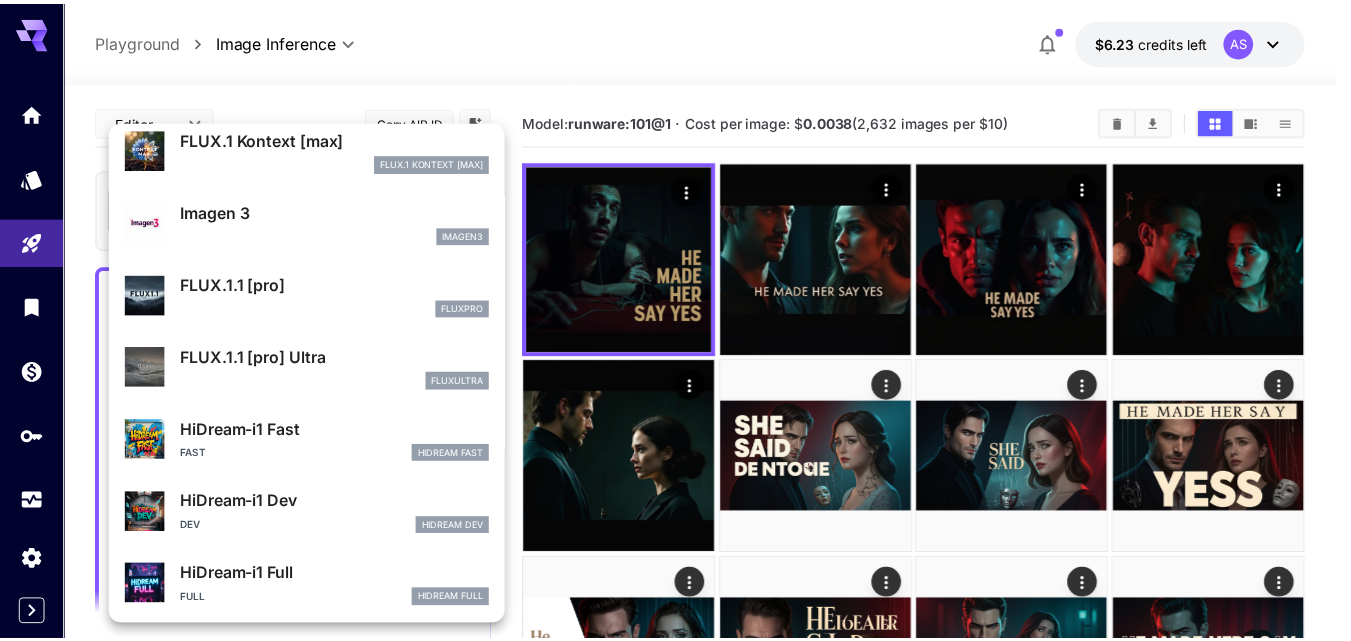 scroll, scrollTop: 984, scrollLeft: 0, axis: vertical 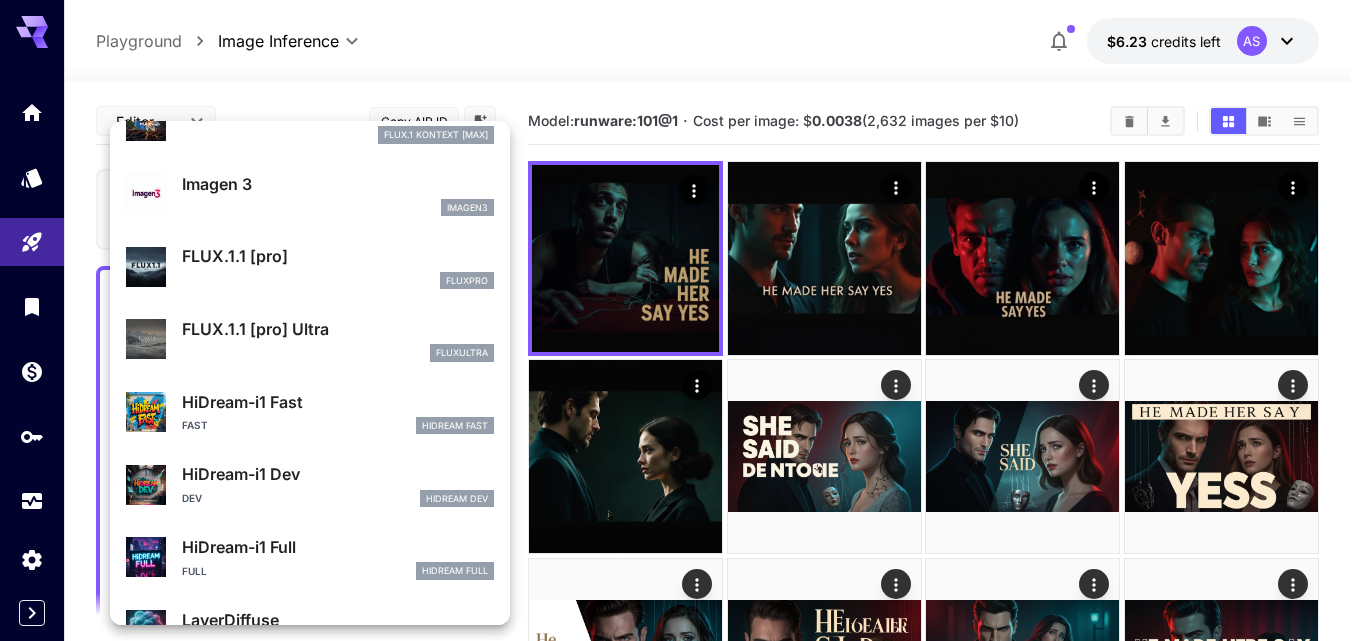 click on "HiDream-i1 Dev Dev HiDream Dev" at bounding box center (338, 484) 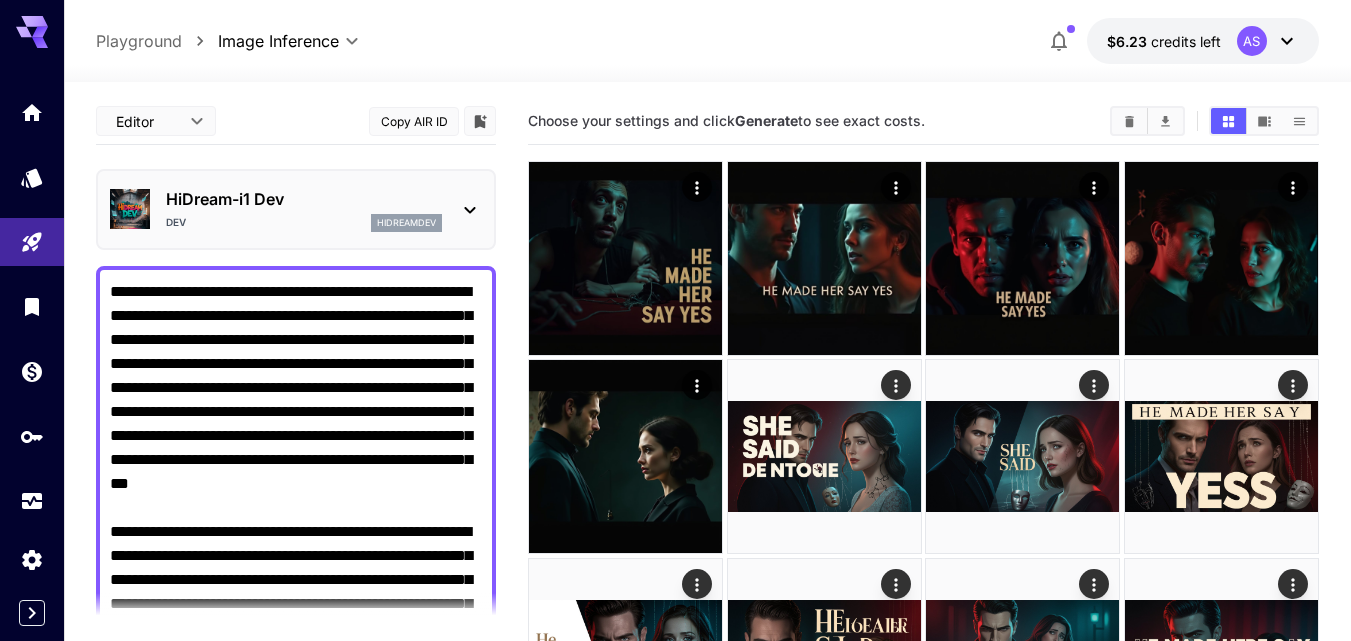 scroll, scrollTop: 2, scrollLeft: 0, axis: vertical 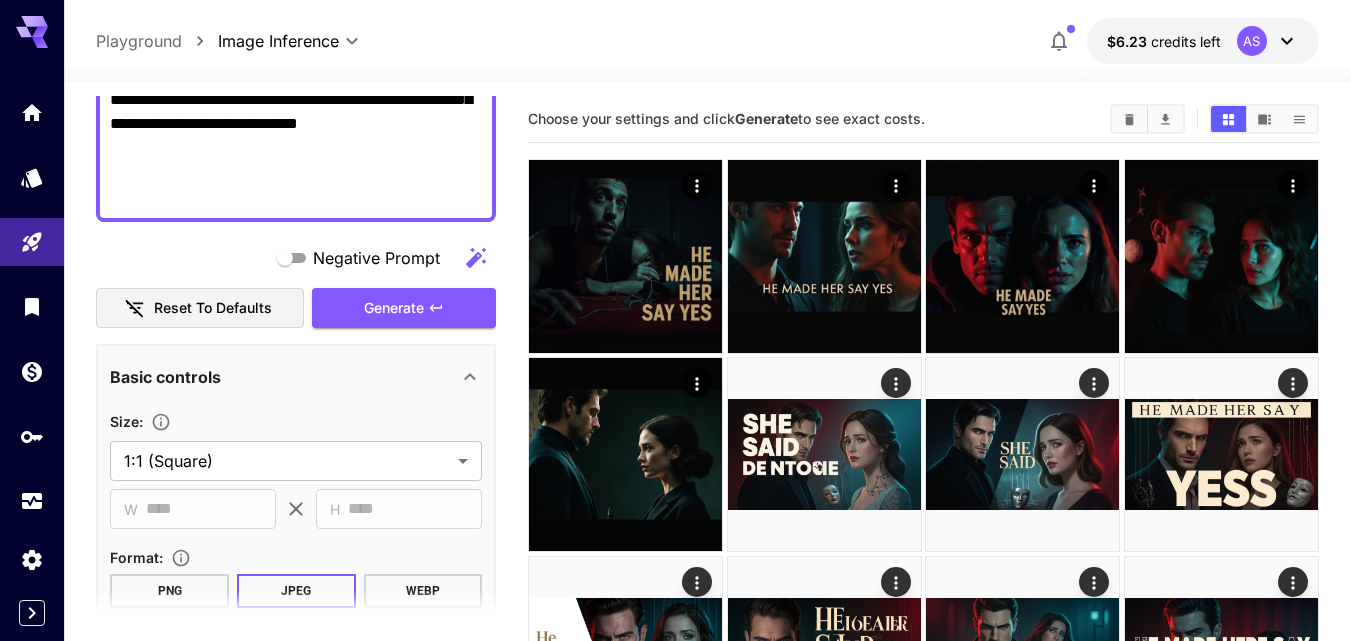 drag, startPoint x: 243, startPoint y: 457, endPoint x: 358, endPoint y: 660, distance: 233.31096 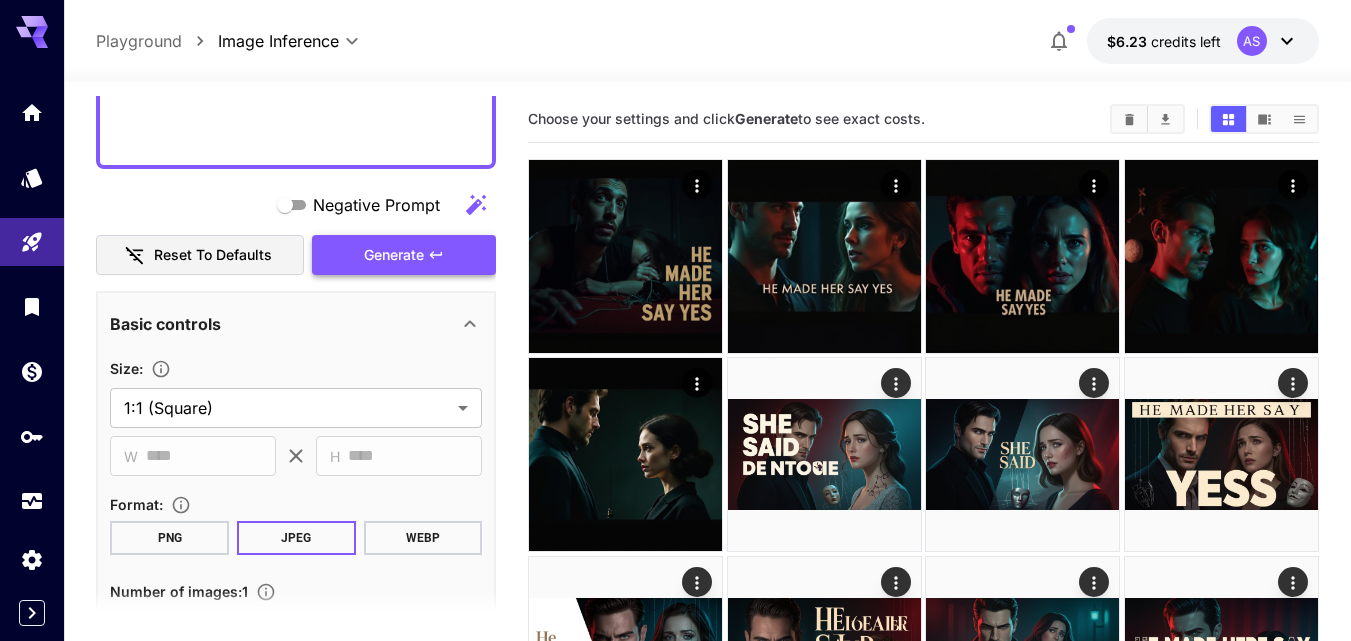 click on "Generate" at bounding box center [394, 255] 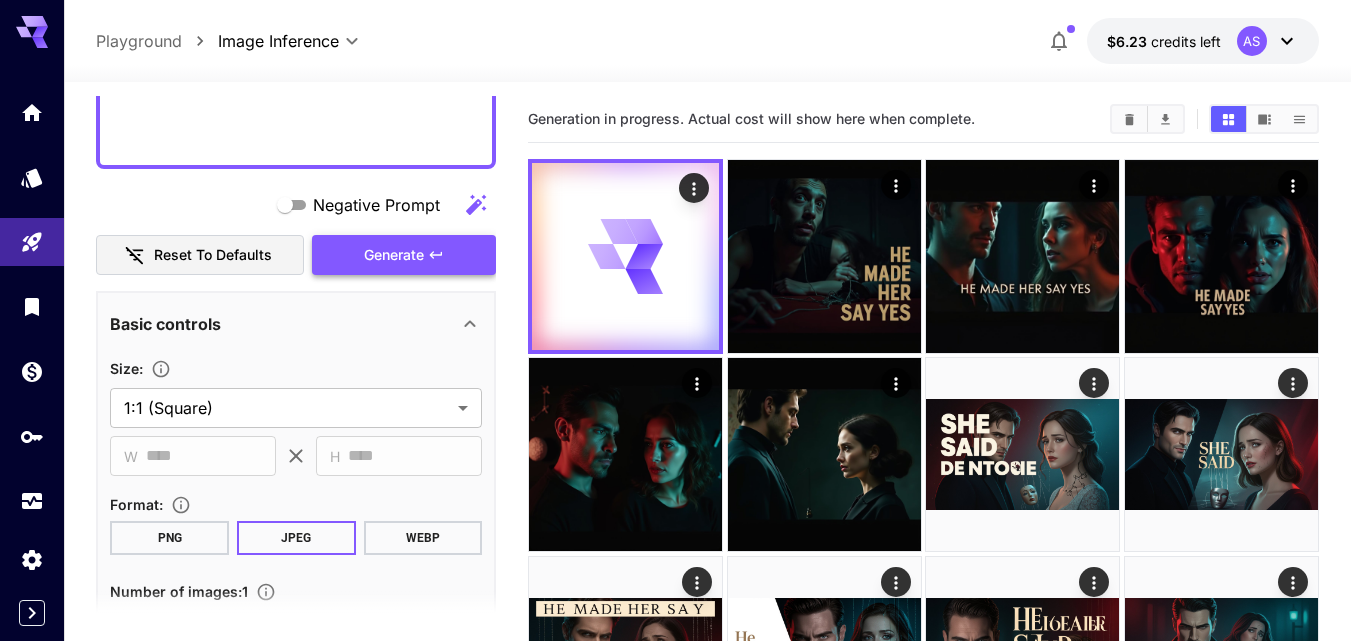 click on "Generate" at bounding box center (394, 255) 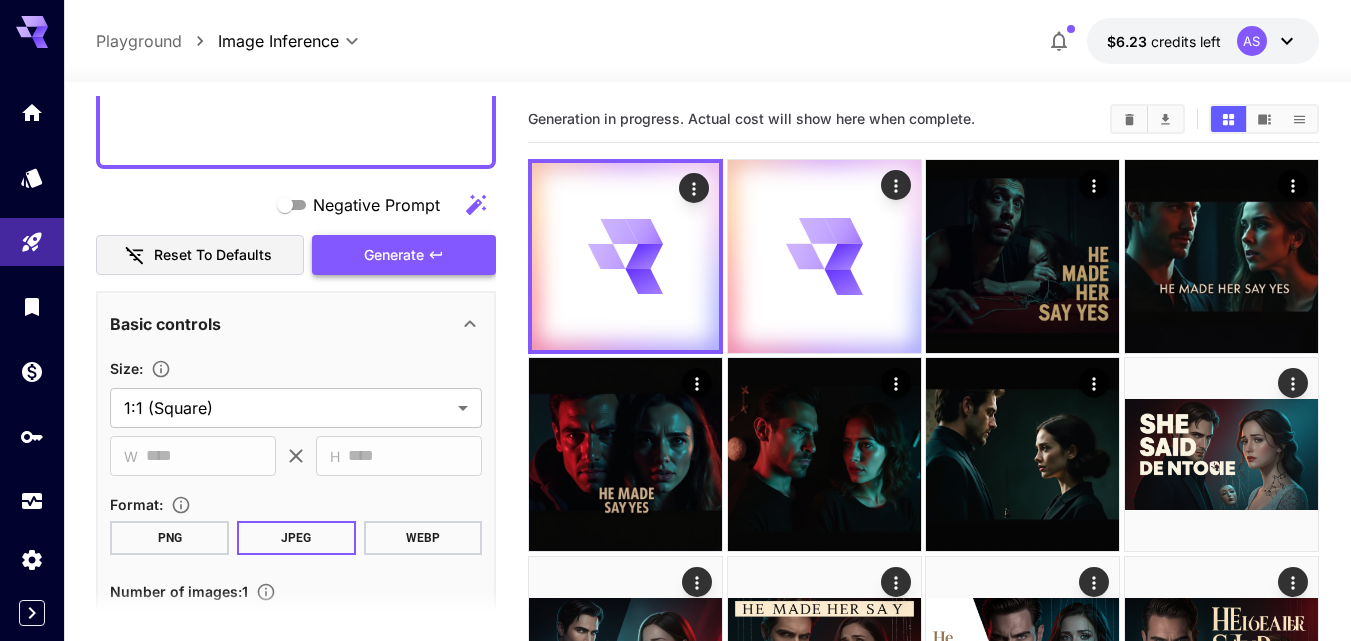 click on "Generate" at bounding box center [394, 255] 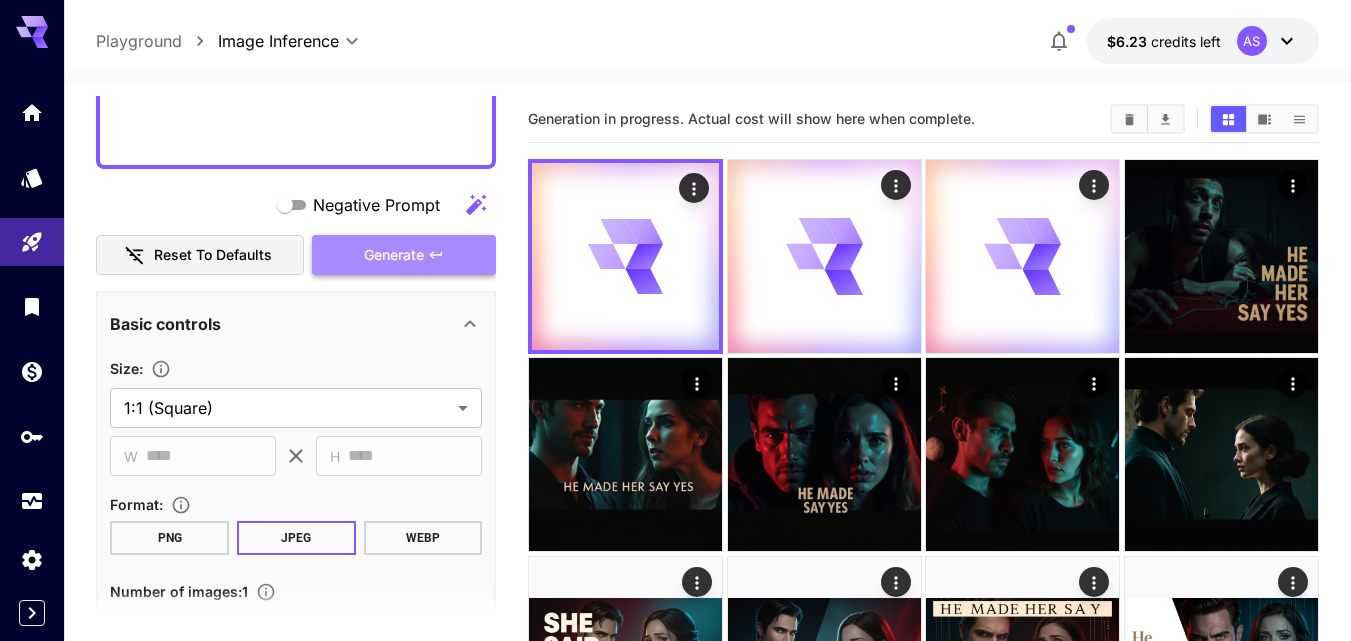 click on "Generate" at bounding box center (394, 255) 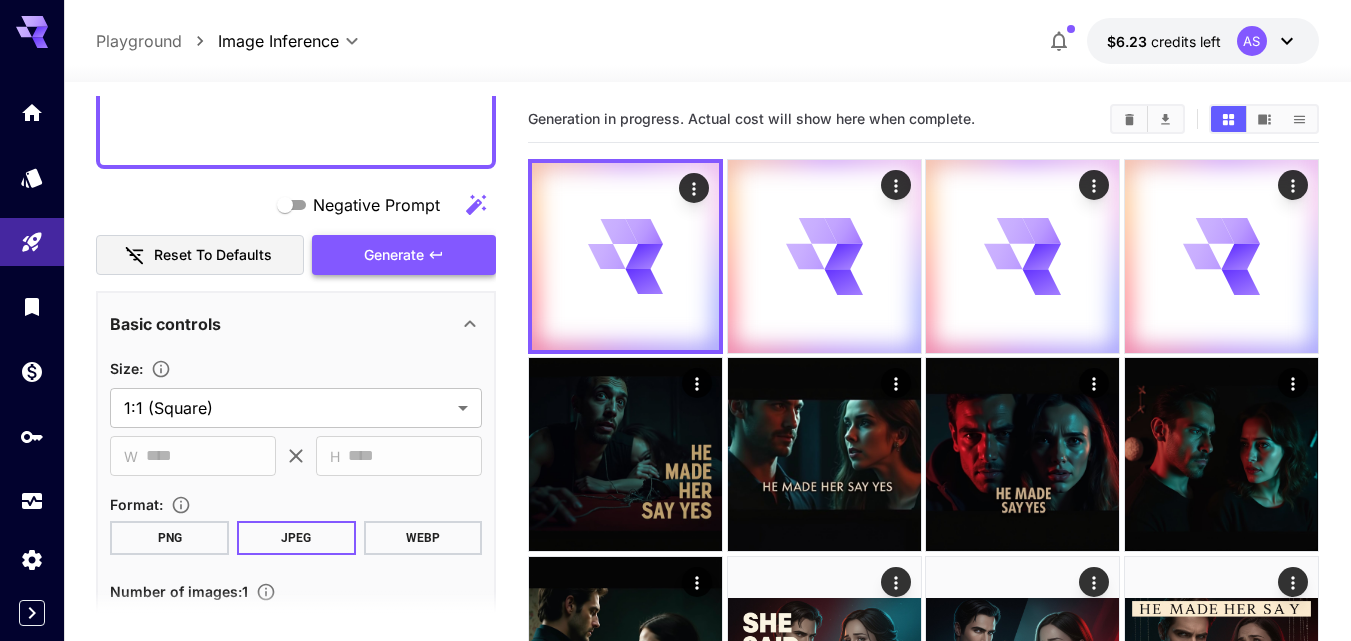click on "Generate" at bounding box center (394, 255) 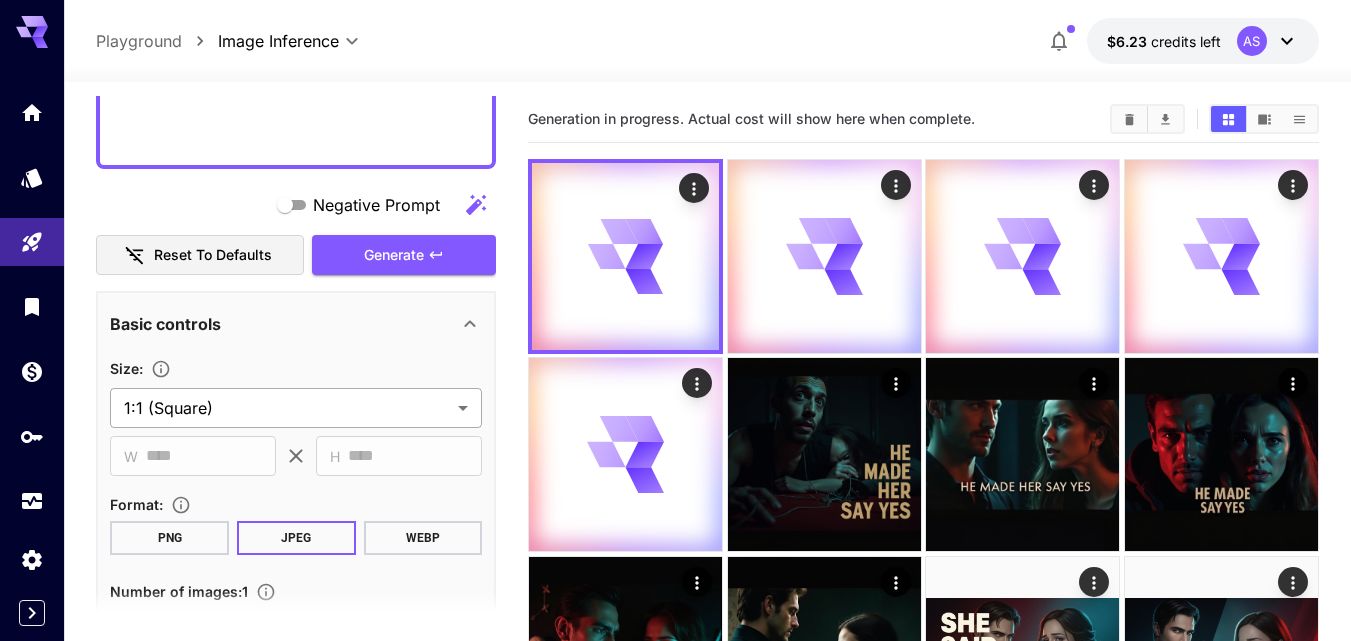 click on "**********" at bounding box center [675, 2588] 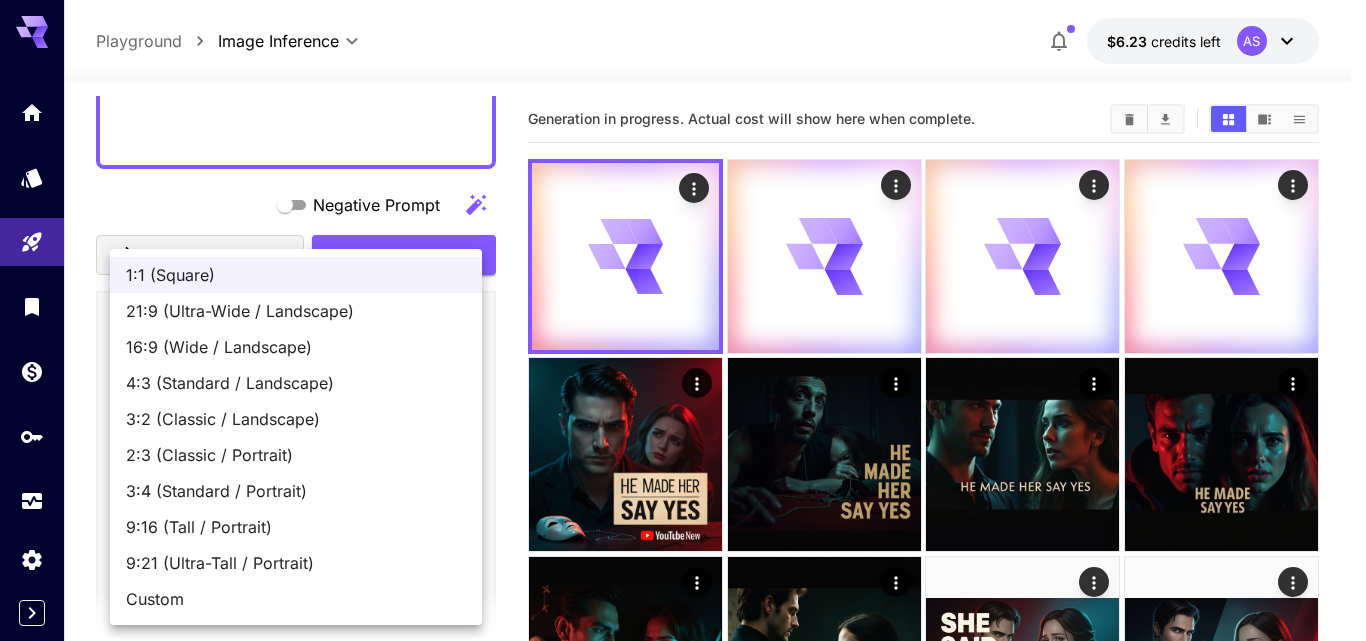 click on "16:9 (Wide / Landscape)" at bounding box center (296, 347) 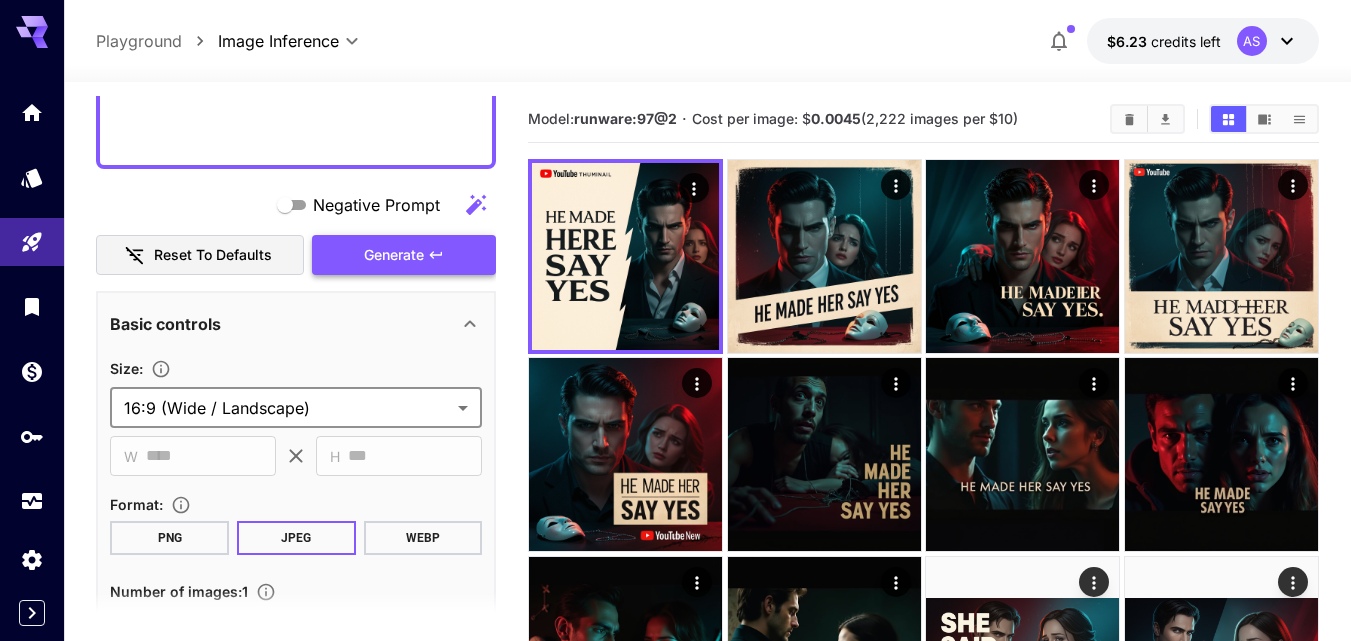 click on "Generate" at bounding box center [394, 255] 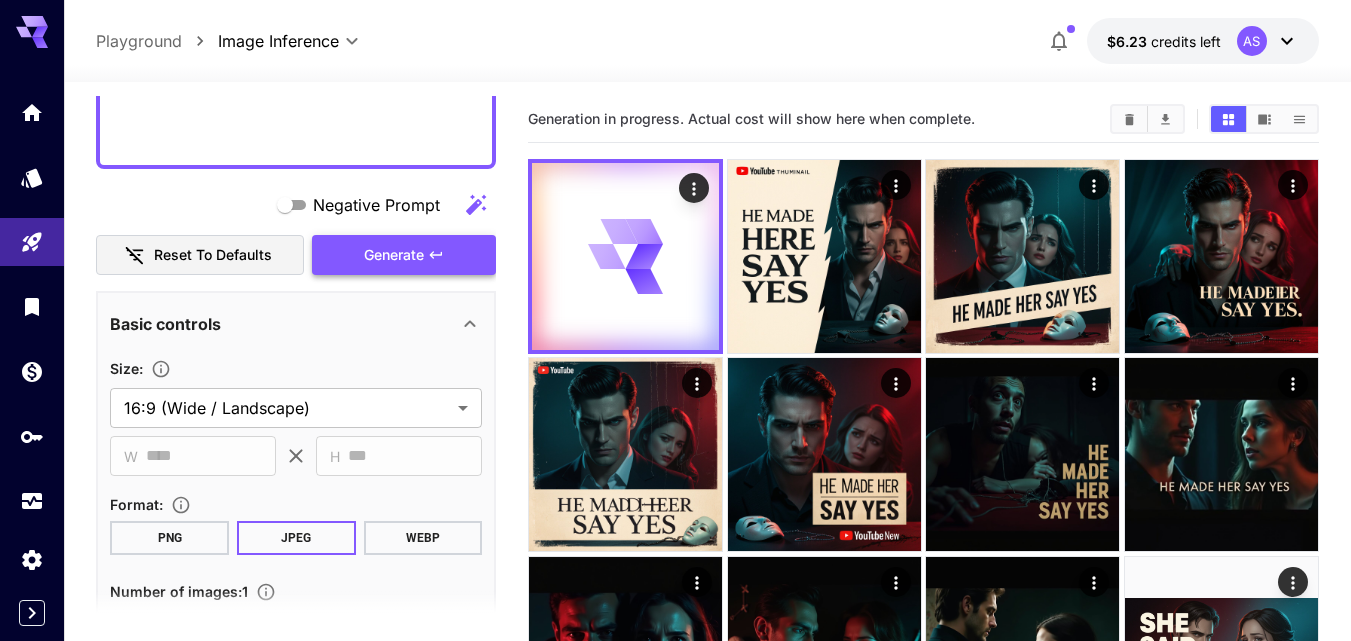 click on "Generate" at bounding box center (394, 255) 